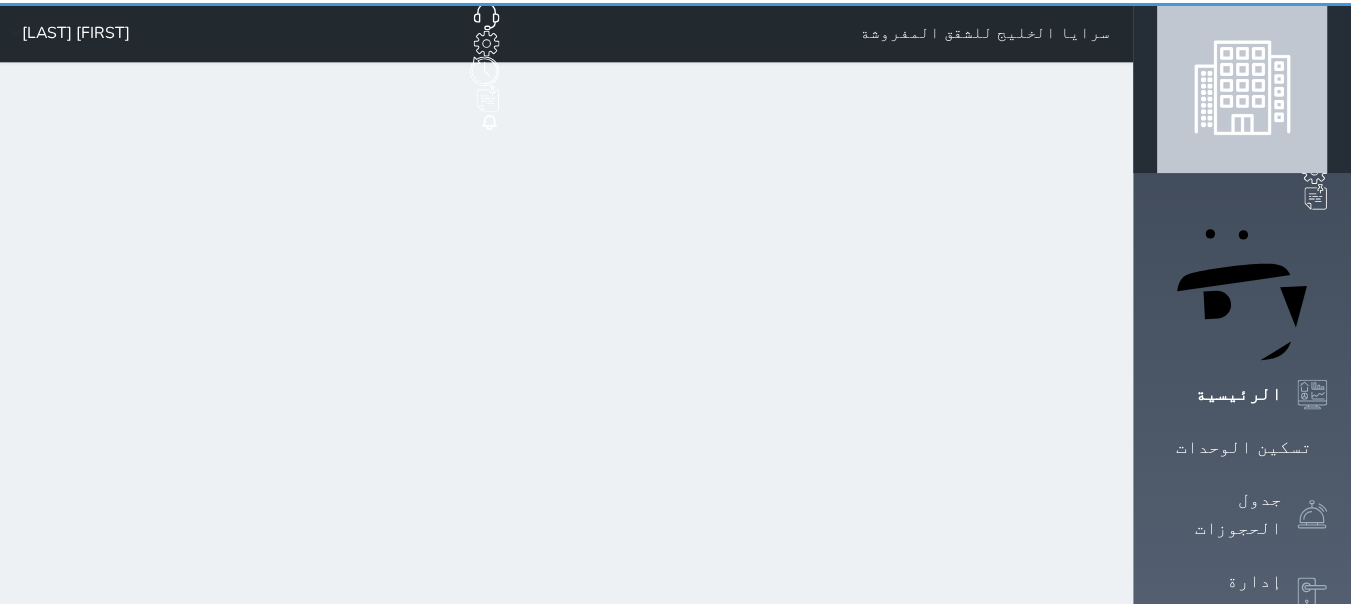 scroll, scrollTop: 0, scrollLeft: 0, axis: both 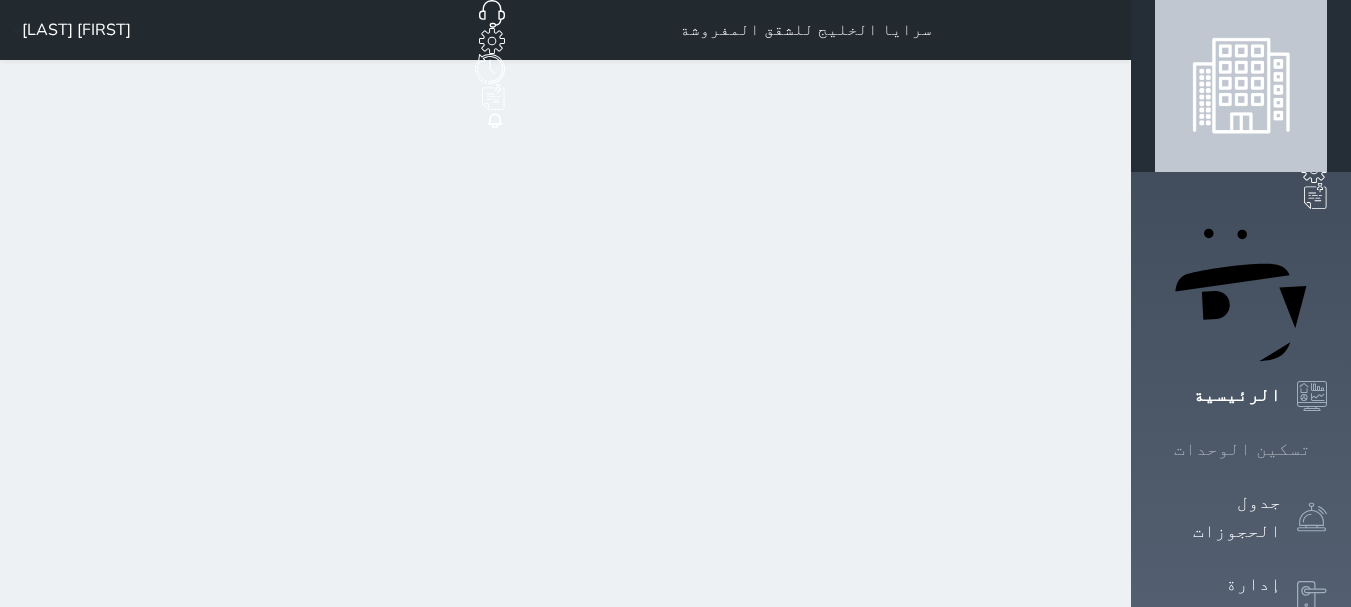 click on "تسكين الوحدات" at bounding box center [1242, 449] 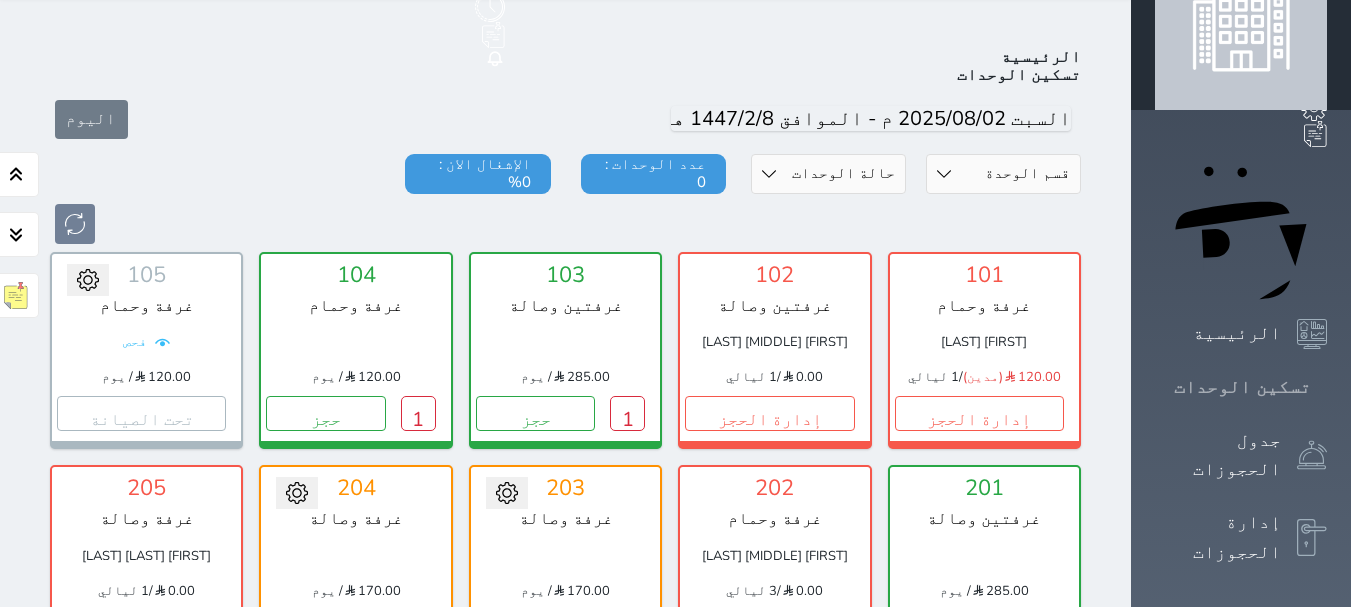 scroll, scrollTop: 78, scrollLeft: 0, axis: vertical 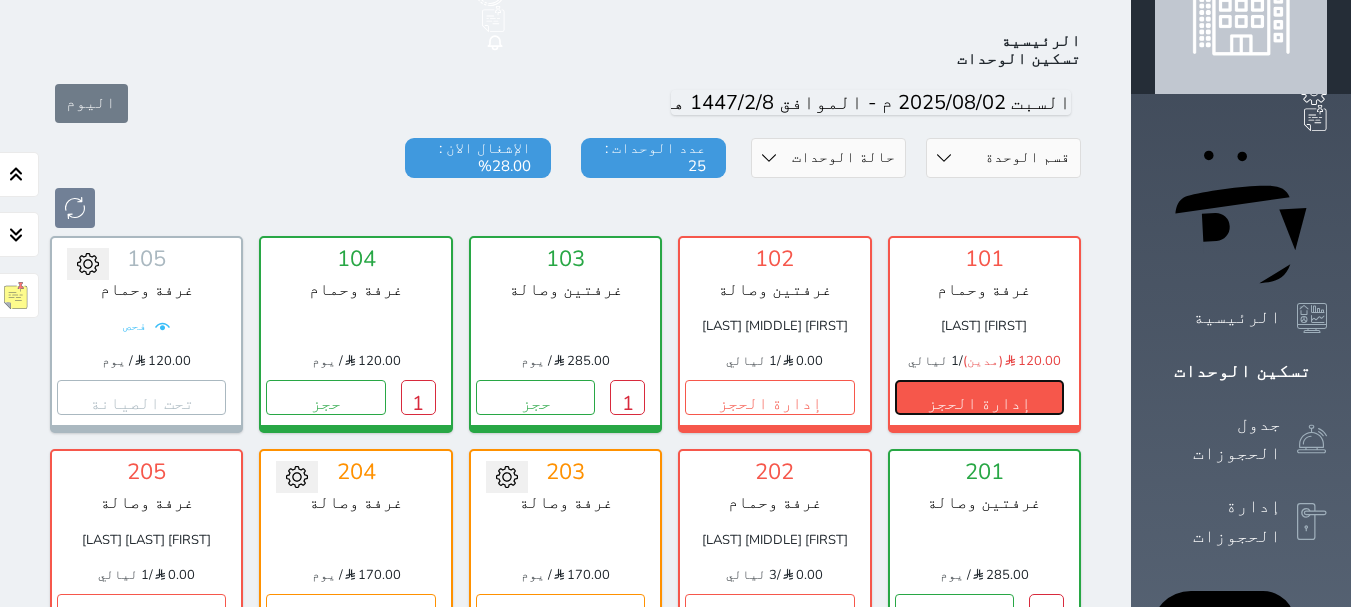 click on "إدارة الحجز" at bounding box center [979, 397] 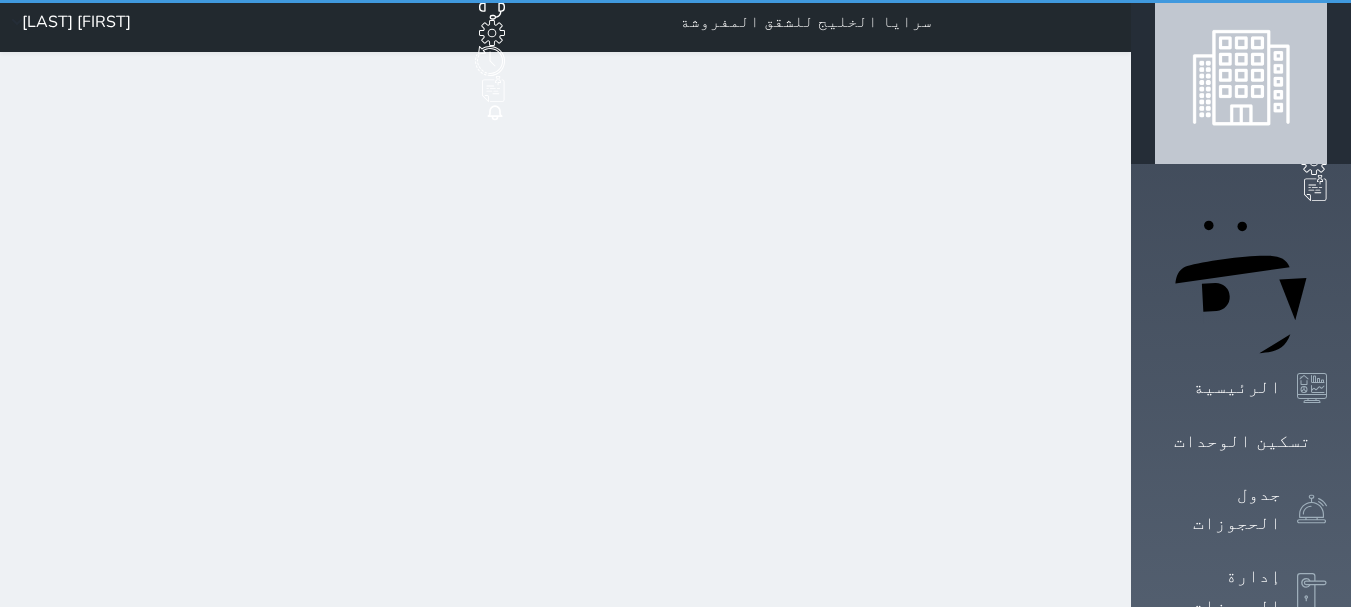 scroll, scrollTop: 0, scrollLeft: 0, axis: both 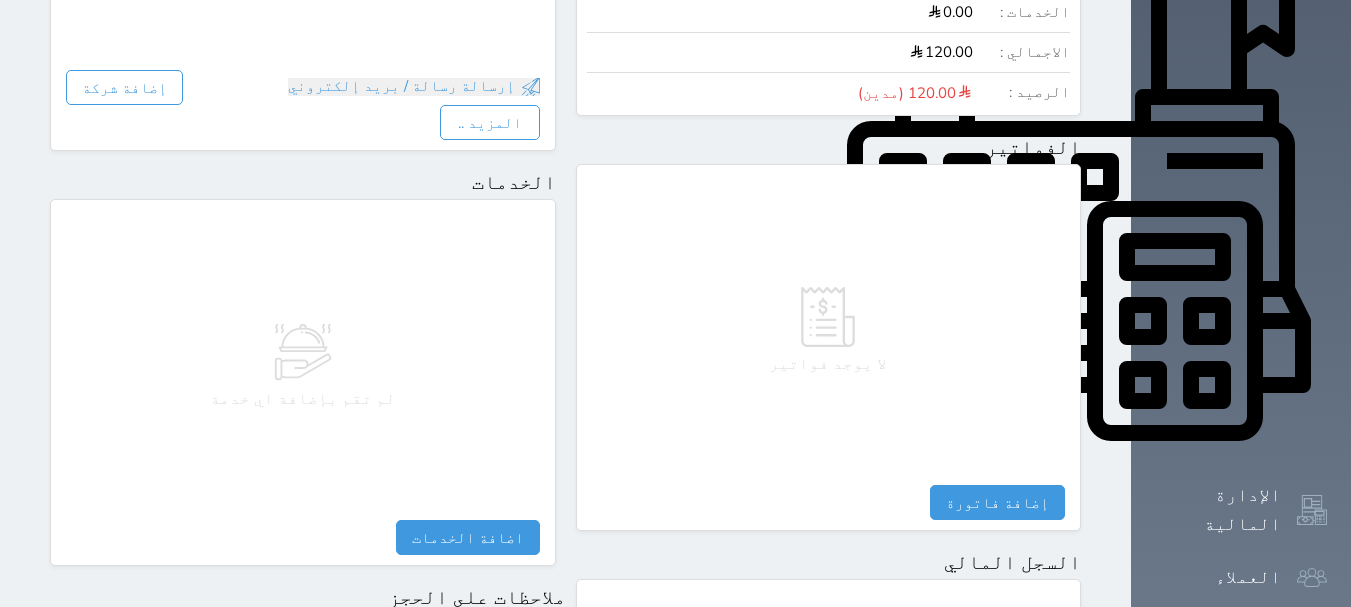 select 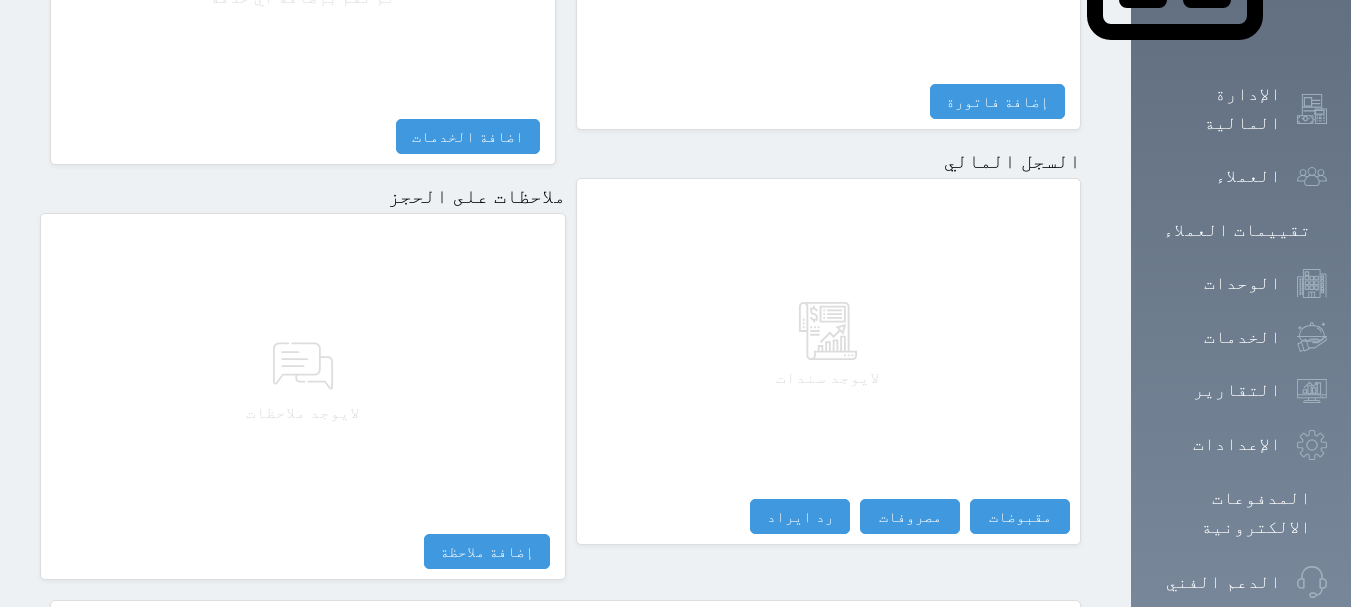 scroll, scrollTop: 1174, scrollLeft: 0, axis: vertical 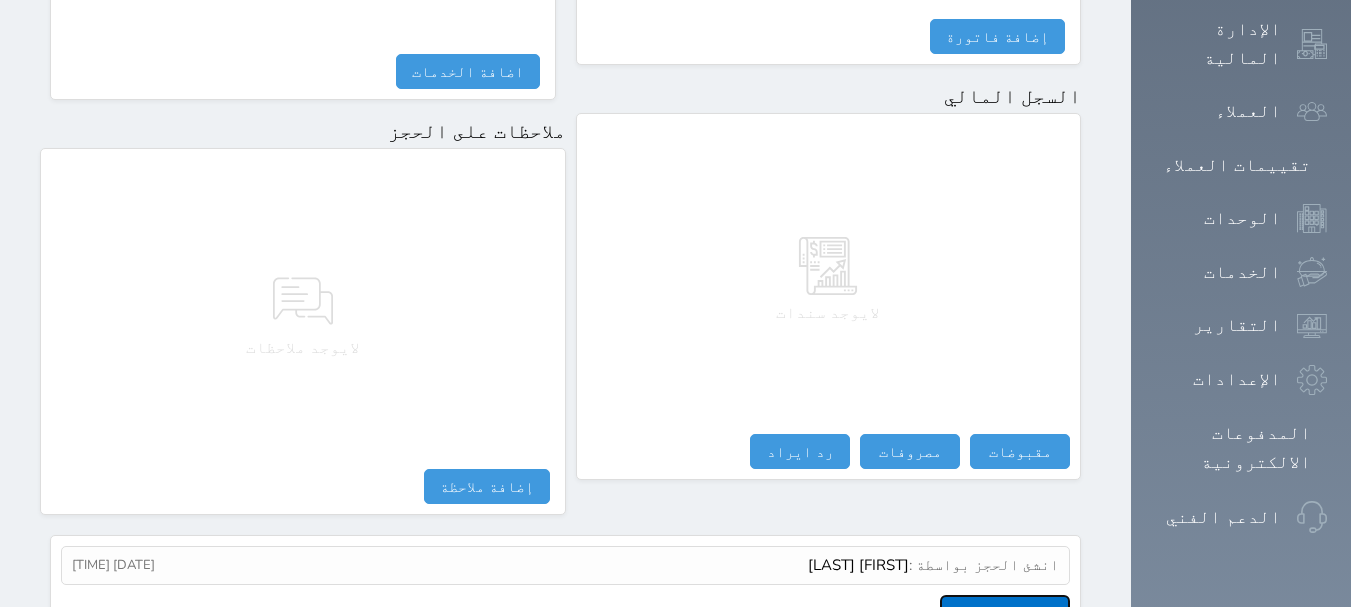 click on "عرض سجل شموس" at bounding box center (1005, 612) 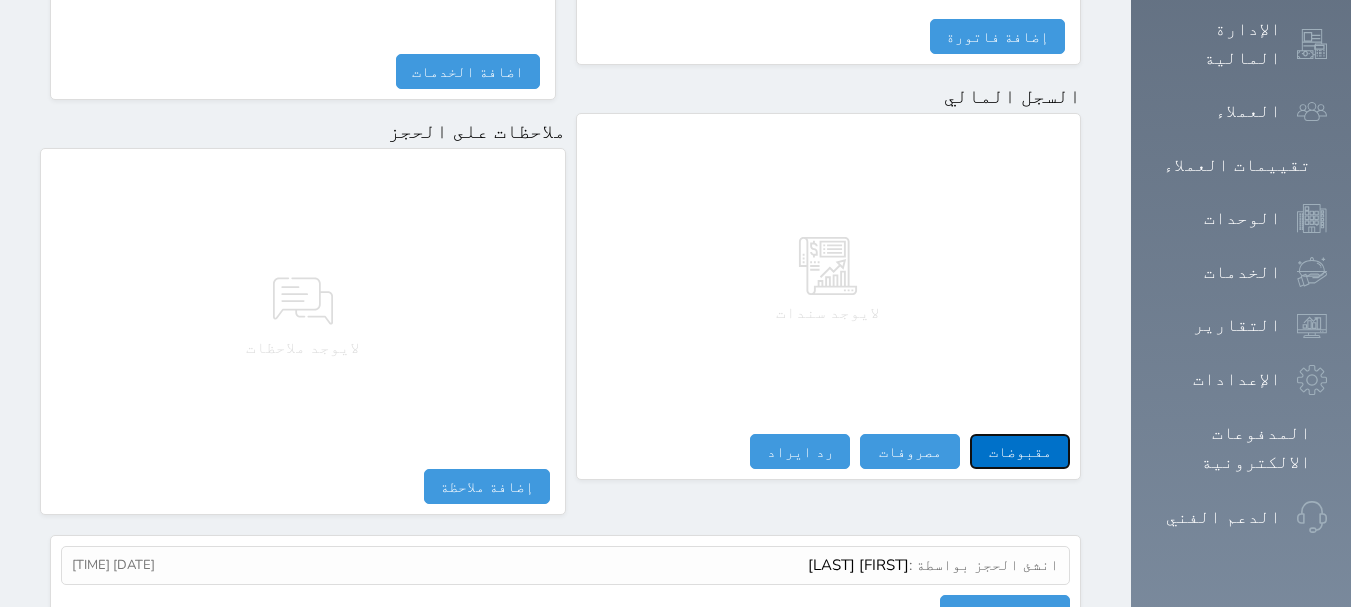 click on "مقبوضات" at bounding box center (1020, 451) 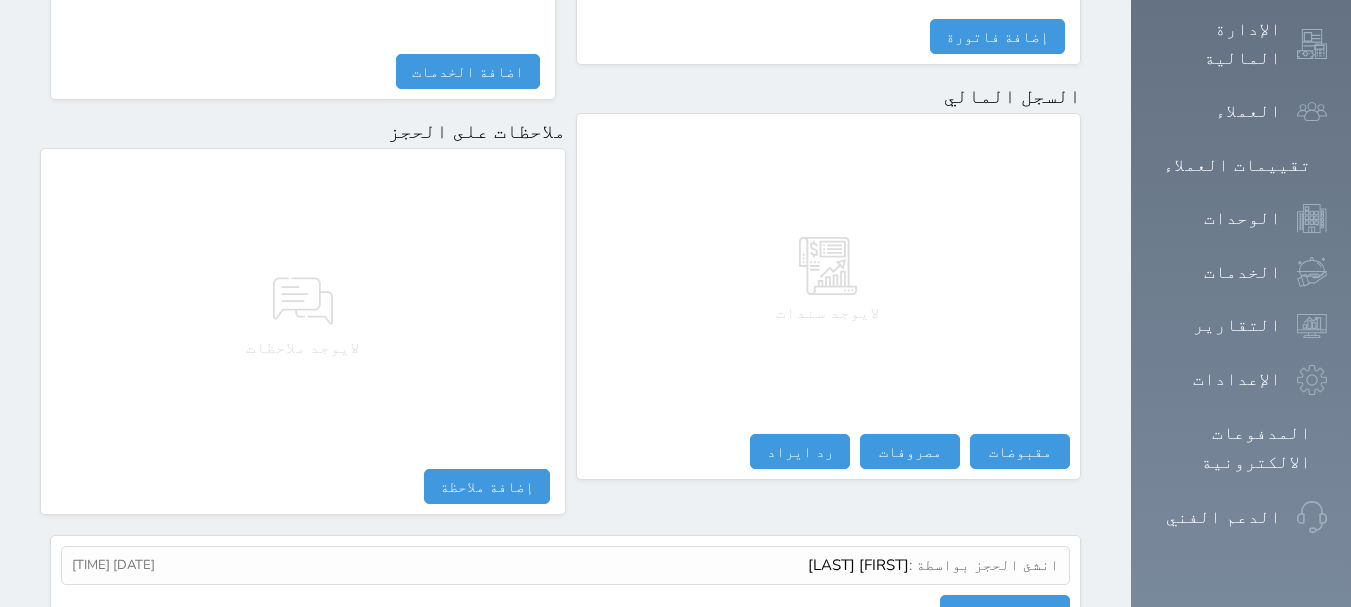 select 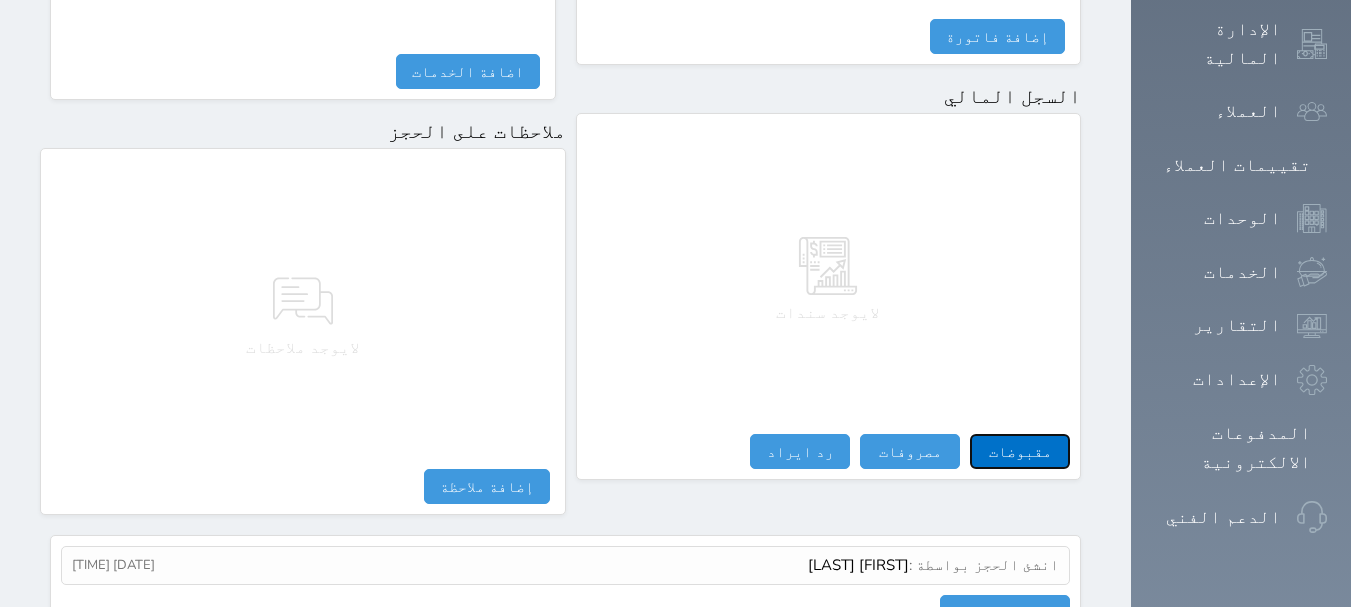 click on "مقبوضات" at bounding box center (1020, 451) 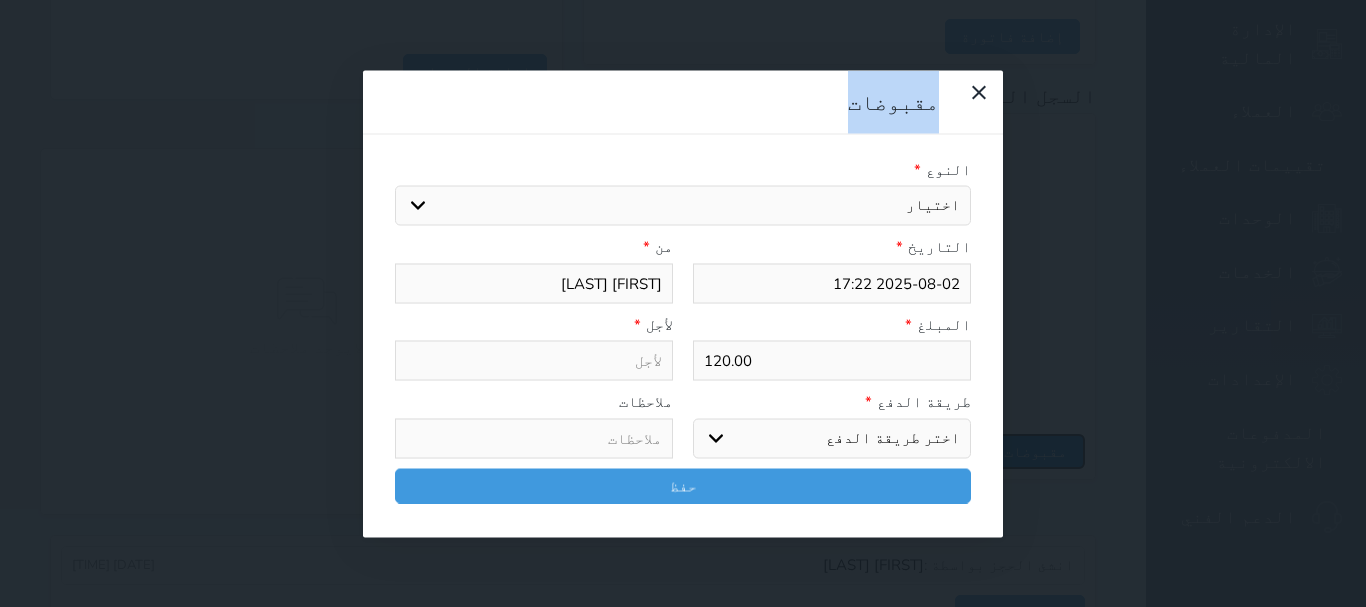 select 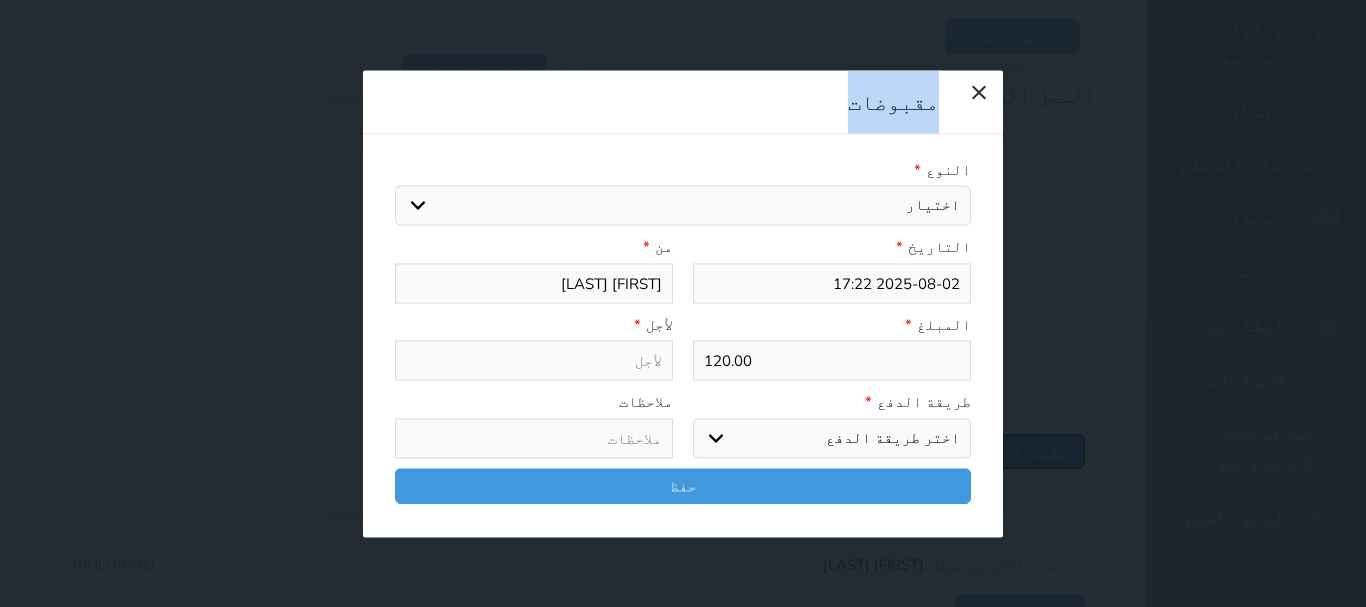 select 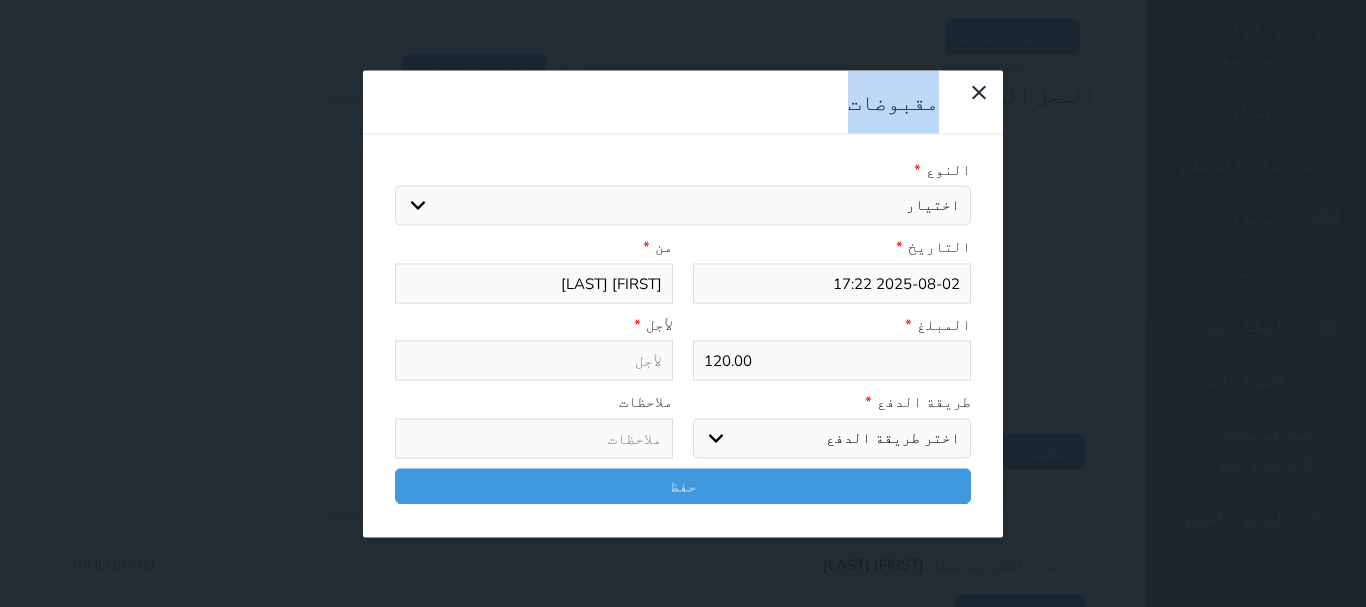 click on "اختيار   مقبوضات عامة قيمة إيجار فواتير تامين عربون لا ينطبق آخر مغسلة واي فاي - الإنترنت مواقف السيارات طعام الأغذية والمشروبات مشروبات المشروبات الباردة المشروبات الساخنة الإفطار غداء عشاء مخبز و كعك حمام سباحة الصالة الرياضية سبا و خدمات الجمال اختيار وإسقاط (خدمات النقل) ميني بار كابل - تلفزيون سرير إضافي تصفيف الشعر التسوق خدمات الجولات السياحية المنظمة خدمات الدليل السياحي" at bounding box center [683, 206] 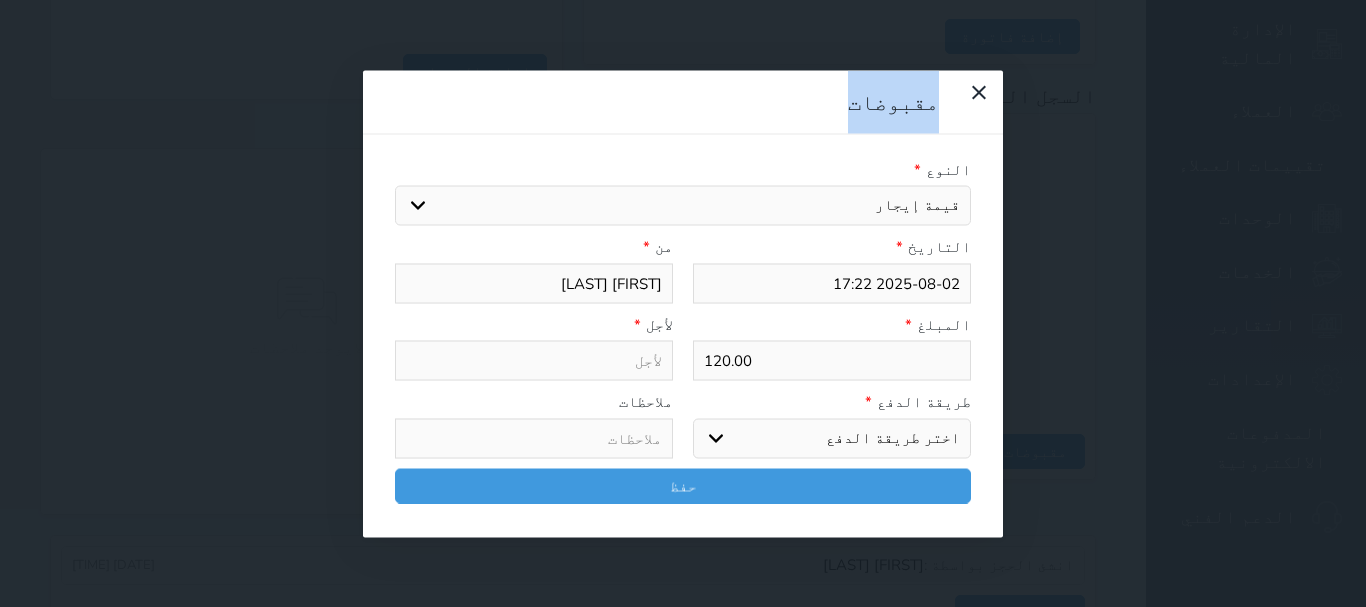 click on "اختيار   مقبوضات عامة قيمة إيجار فواتير تامين عربون لا ينطبق آخر مغسلة واي فاي - الإنترنت مواقف السيارات طعام الأغذية والمشروبات مشروبات المشروبات الباردة المشروبات الساخنة الإفطار غداء عشاء مخبز و كعك حمام سباحة الصالة الرياضية سبا و خدمات الجمال اختيار وإسقاط (خدمات النقل) ميني بار كابل - تلفزيون سرير إضافي تصفيف الشعر التسوق خدمات الجولات السياحية المنظمة خدمات الدليل السياحي" at bounding box center [683, 206] 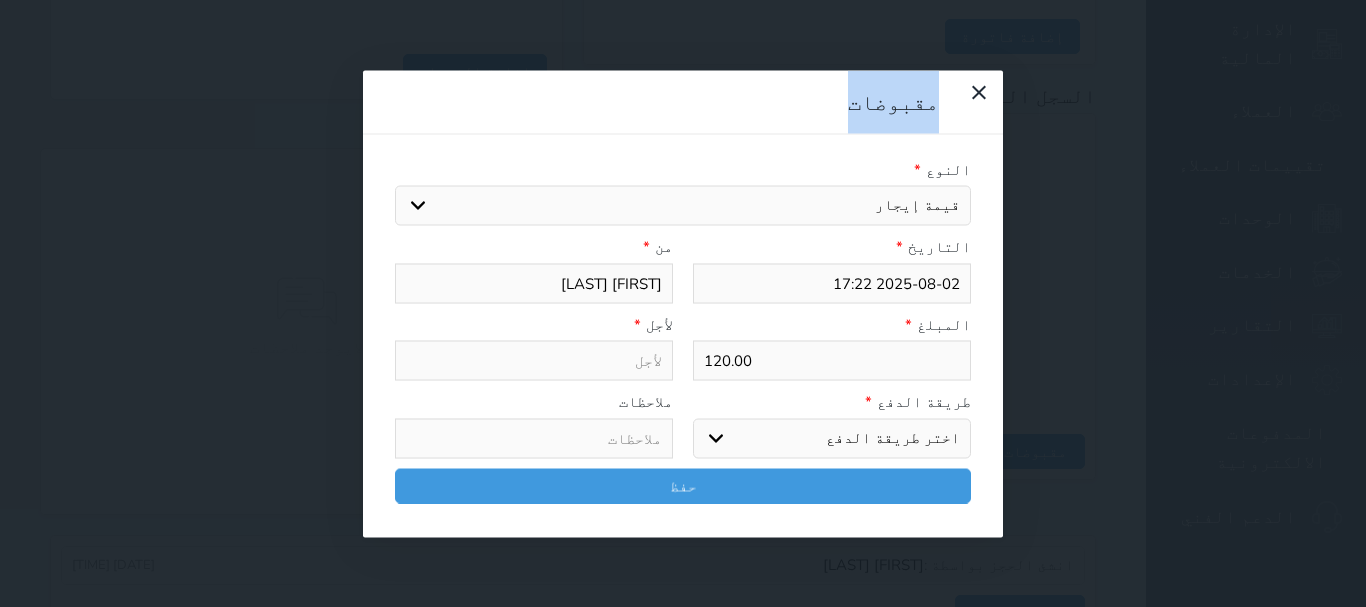 select 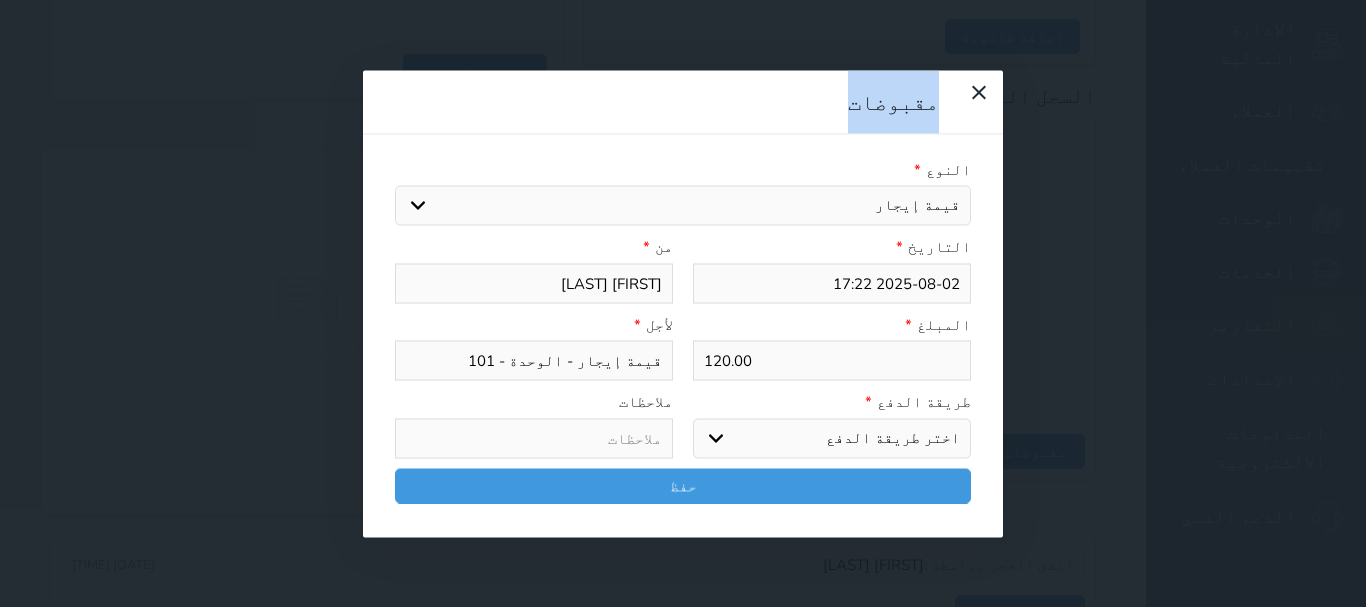 click on "اختر طريقة الدفع   دفع نقدى   تحويل بنكى   مدى   بطاقة ائتمان   آجل" at bounding box center [832, 438] 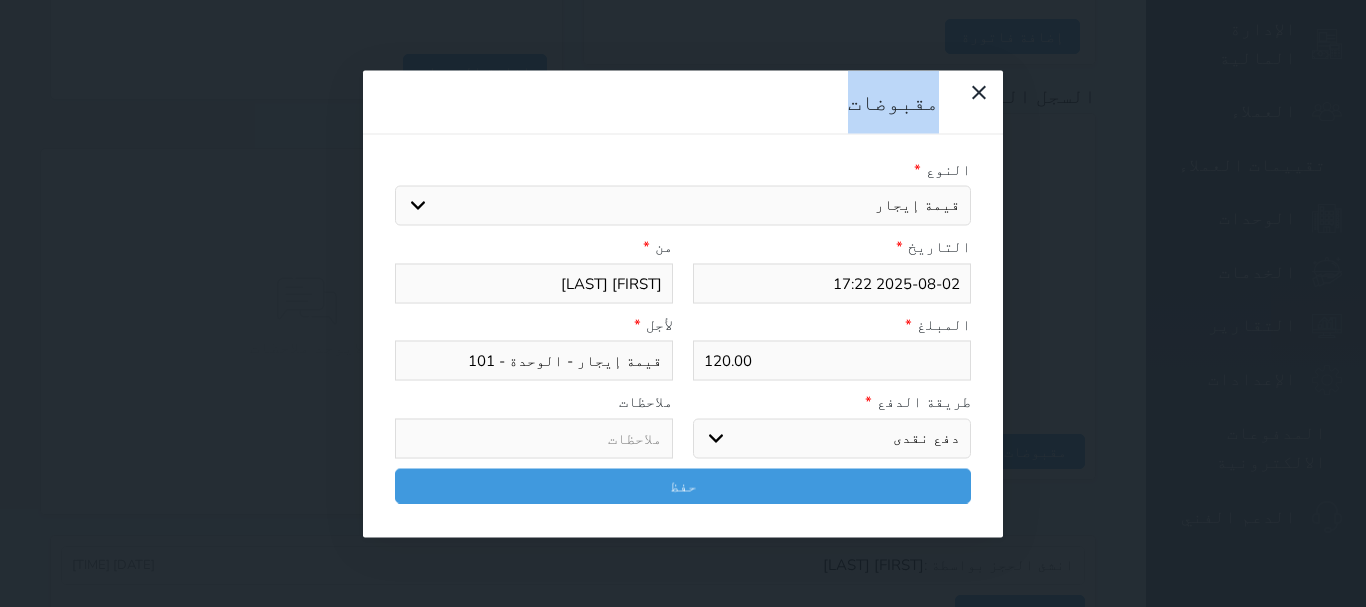 click on "اختر طريقة الدفع   دفع نقدى   تحويل بنكى   مدى   بطاقة ائتمان   آجل" at bounding box center [832, 438] 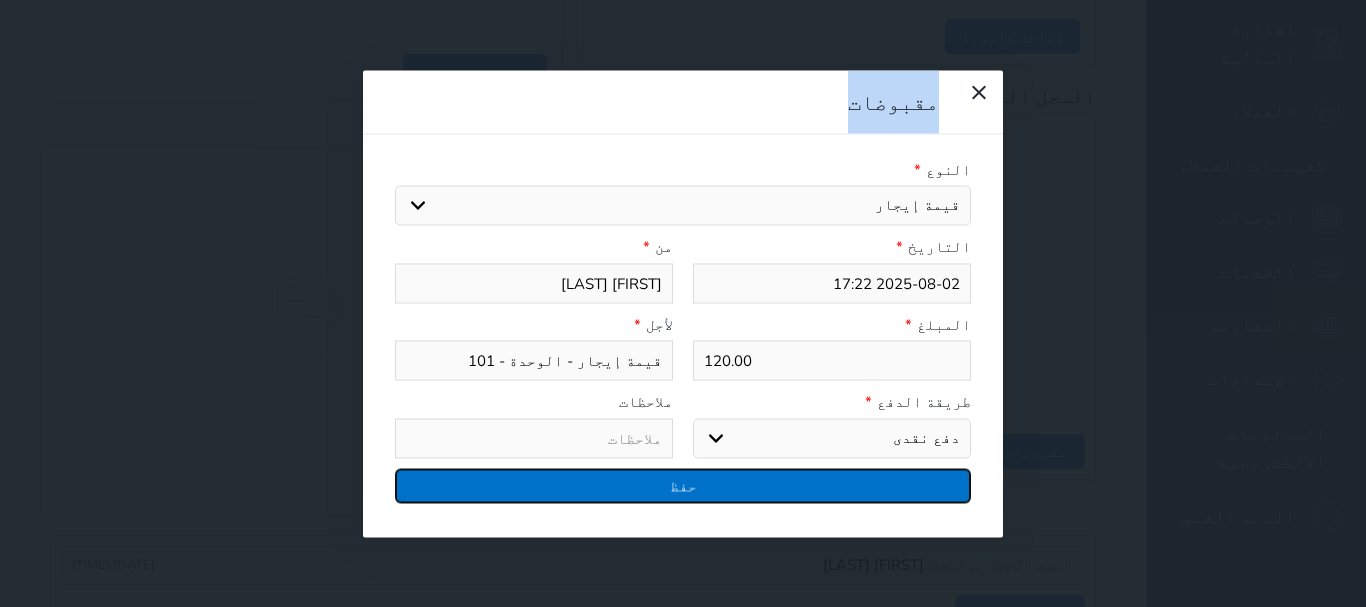 click on "حفظ" at bounding box center (683, 485) 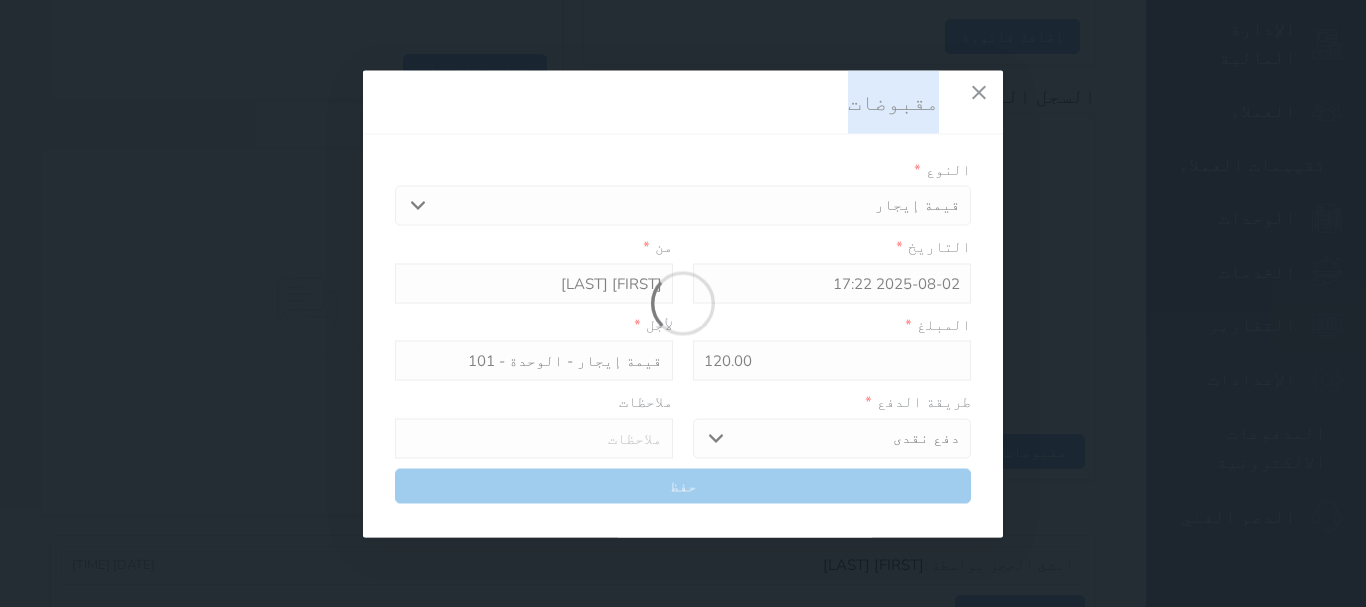 select 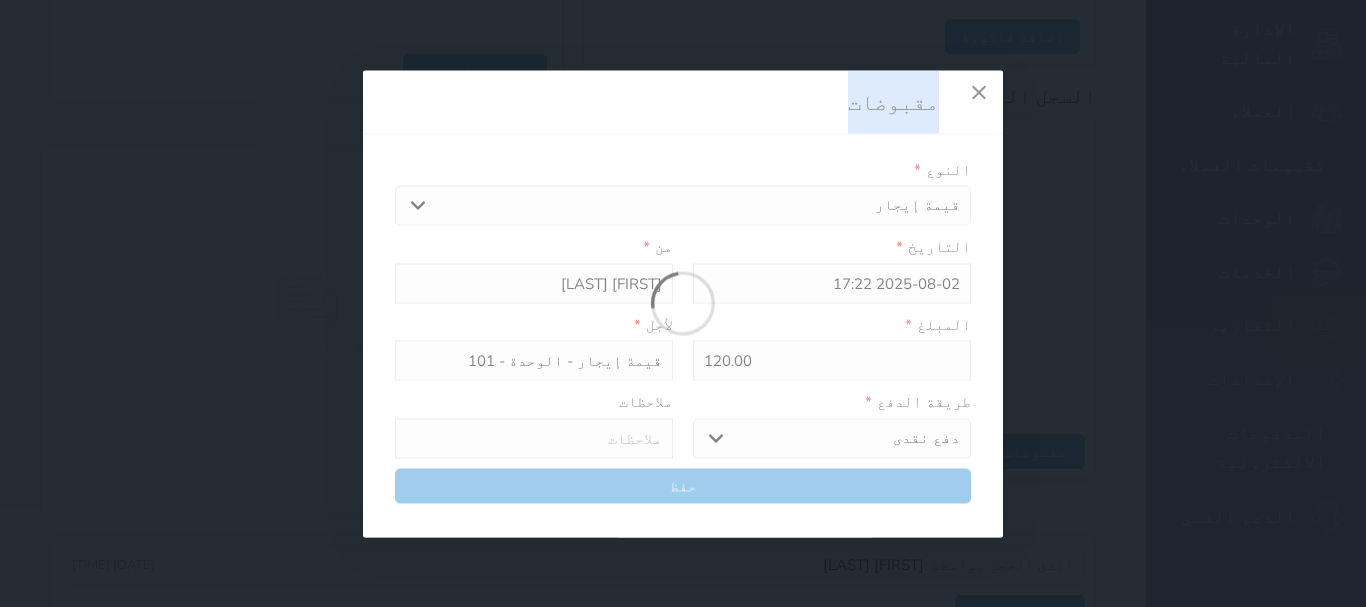 type 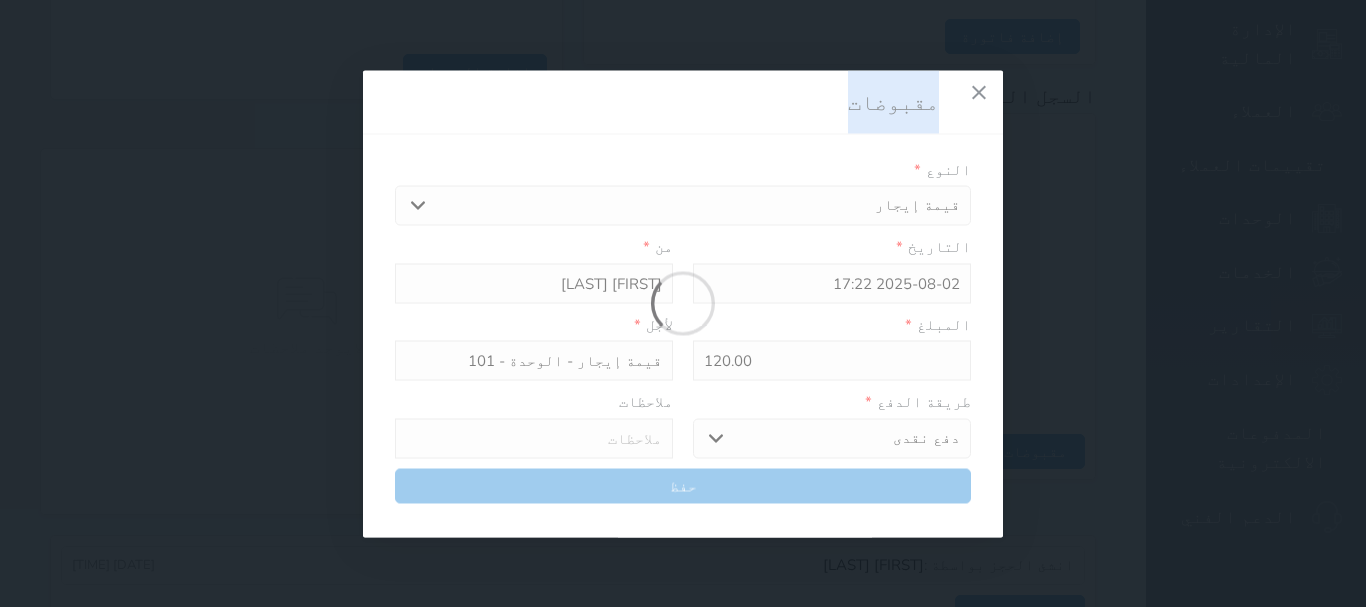type on "0" 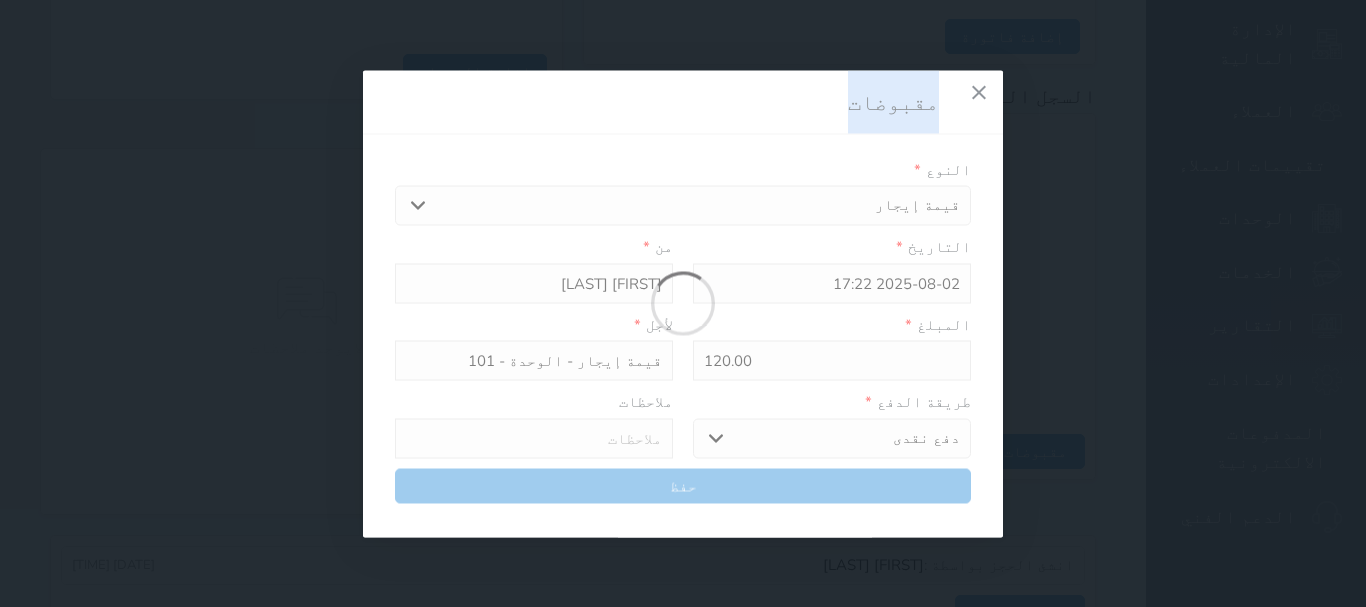 select 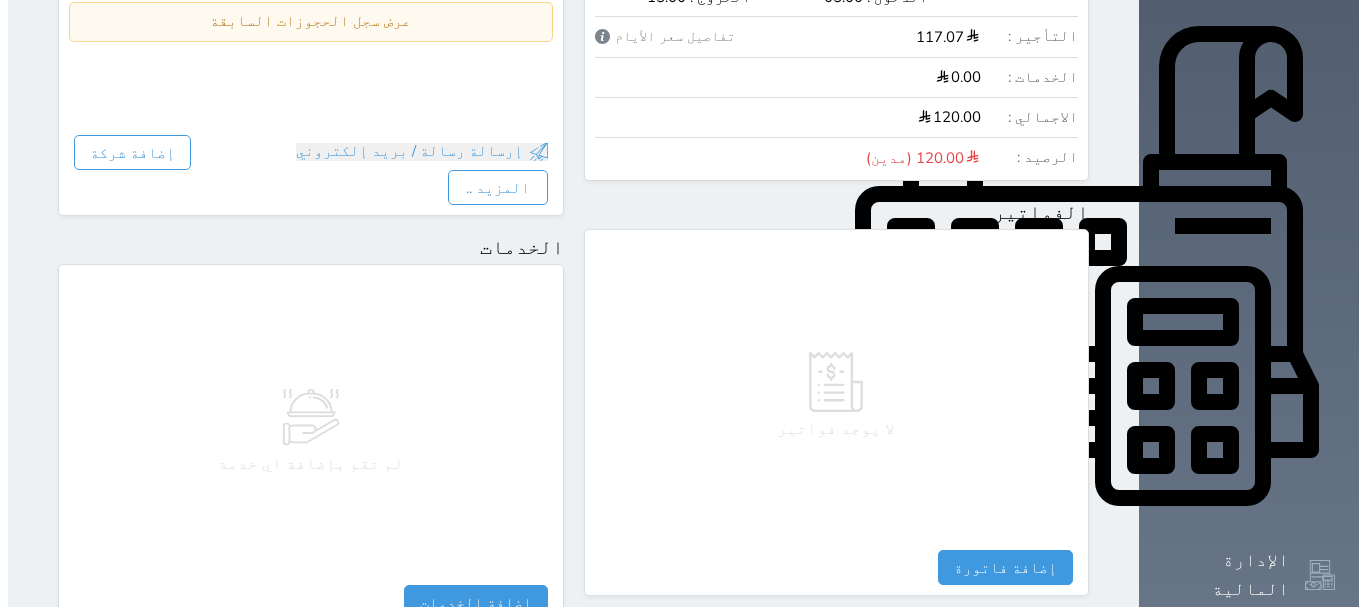scroll, scrollTop: 1174, scrollLeft: 0, axis: vertical 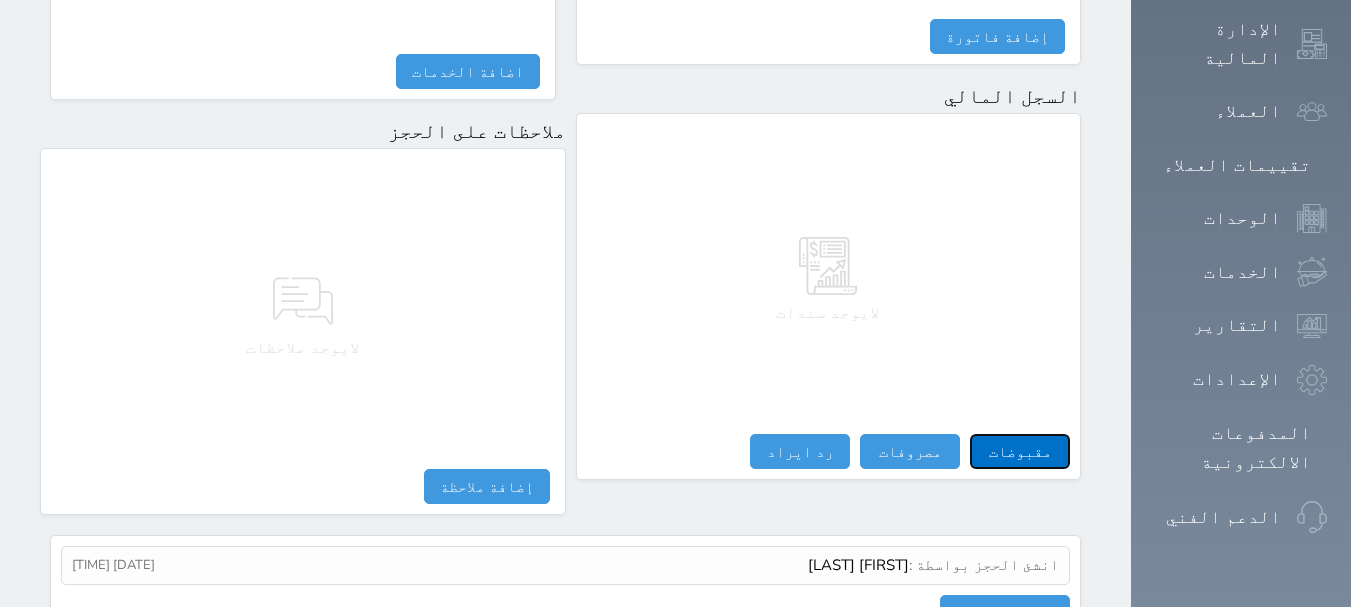 click on "مقبوضات" at bounding box center [1020, 451] 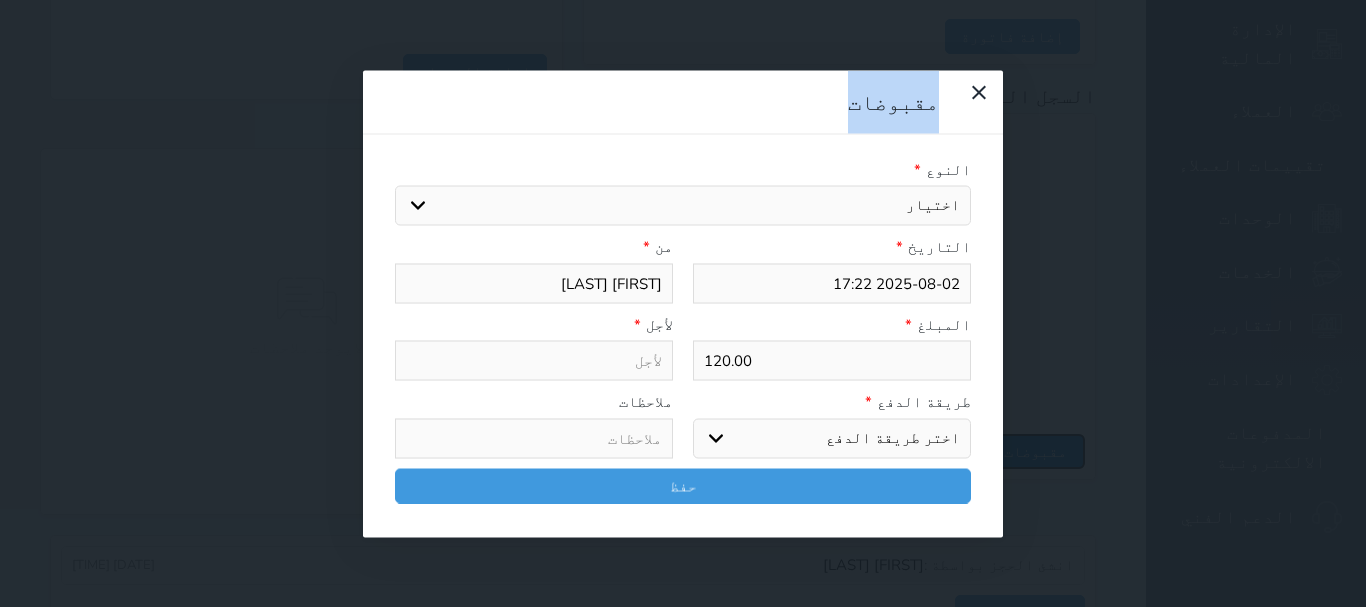 select 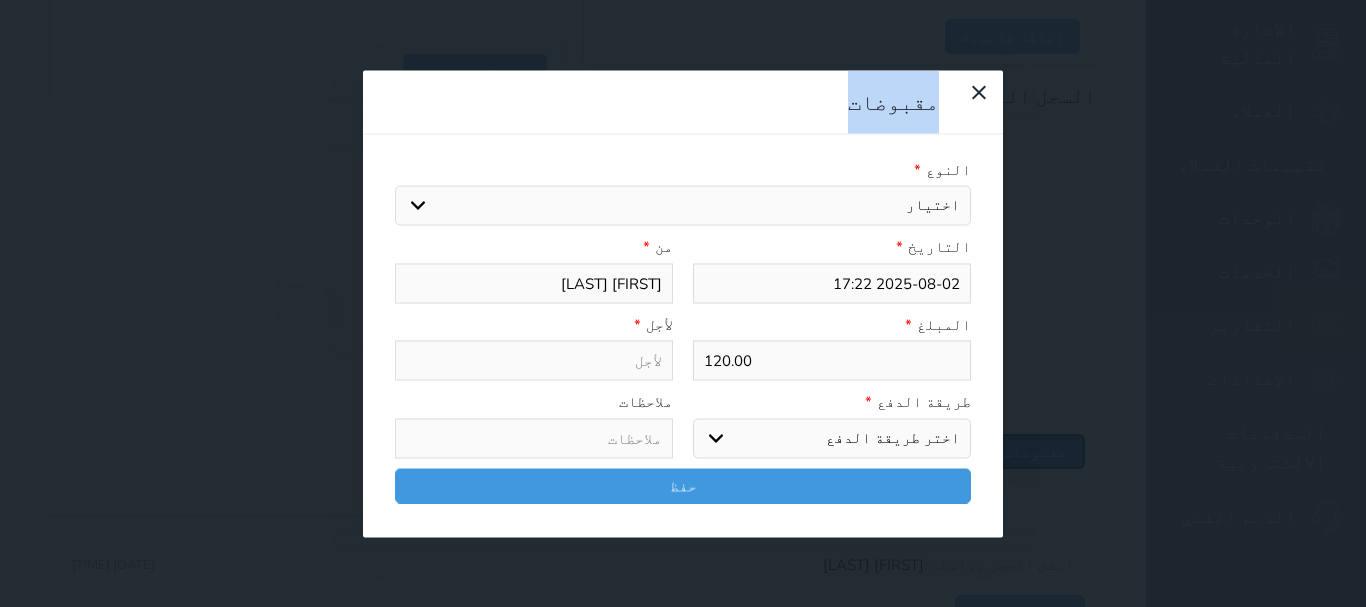 select 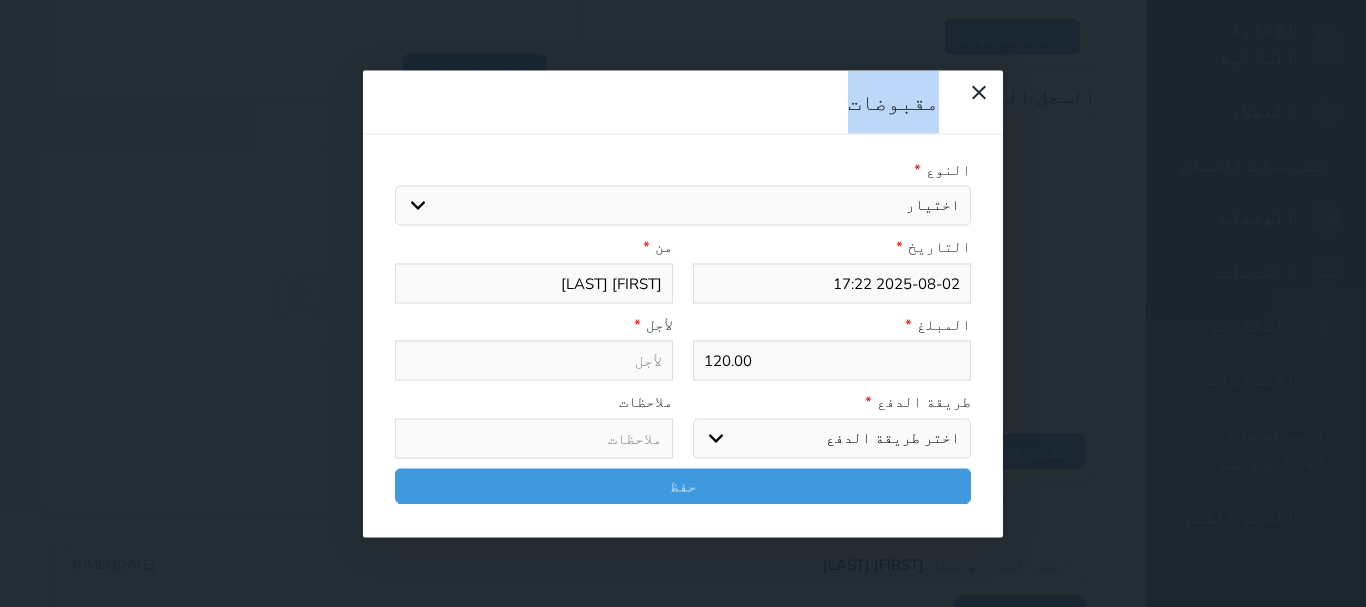 click on "اختيار   مقبوضات عامة قيمة إيجار فواتير تامين عربون لا ينطبق آخر مغسلة واي فاي - الإنترنت مواقف السيارات طعام الأغذية والمشروبات مشروبات المشروبات الباردة المشروبات الساخنة الإفطار غداء عشاء مخبز و كعك حمام سباحة الصالة الرياضية سبا و خدمات الجمال اختيار وإسقاط (خدمات النقل) ميني بار كابل - تلفزيون سرير إضافي تصفيف الشعر التسوق خدمات الجولات السياحية المنظمة خدمات الدليل السياحي" at bounding box center [683, 206] 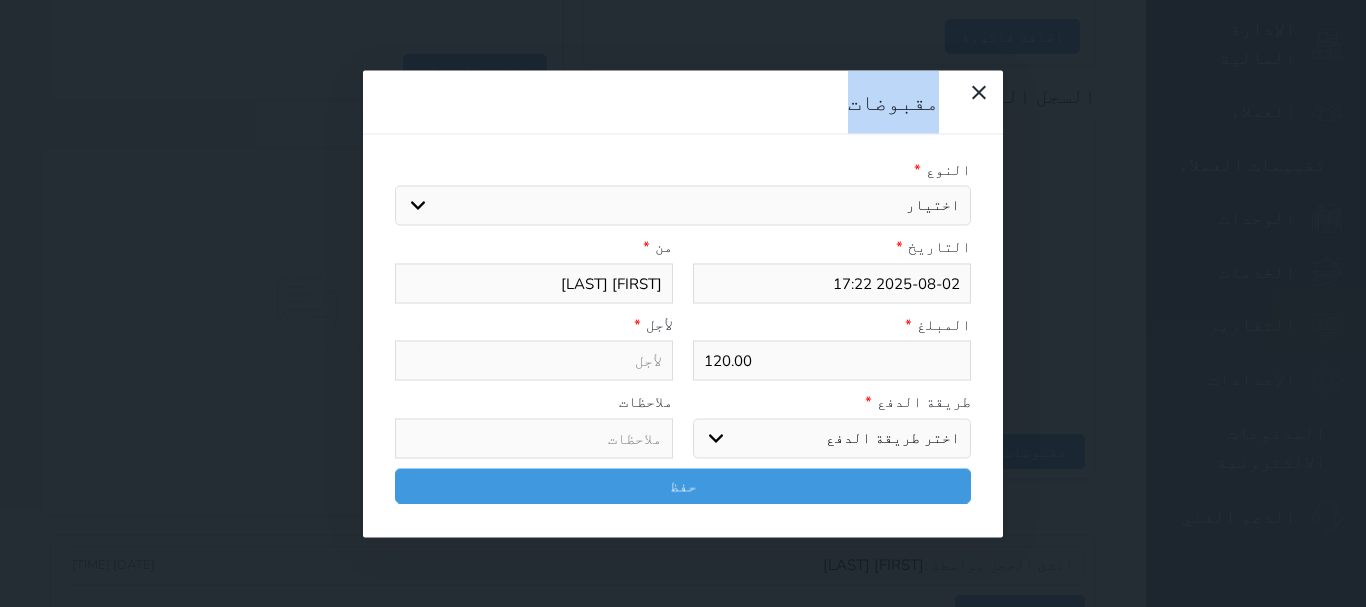 select on "15956" 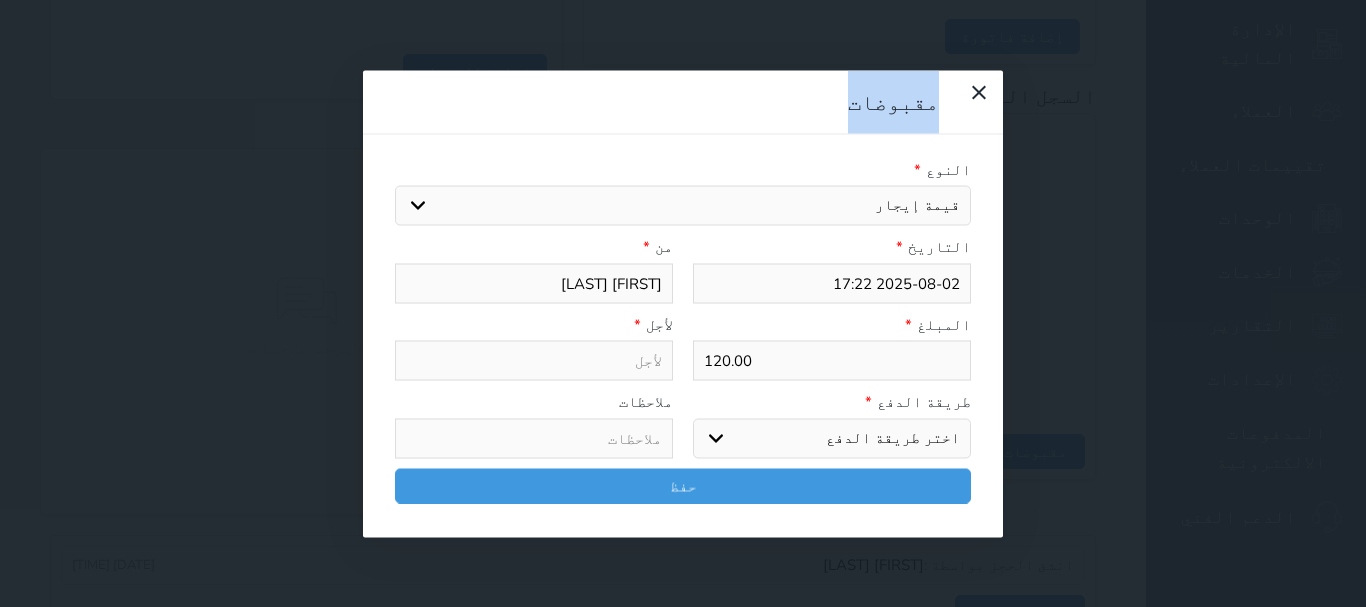 click on "اختيار   مقبوضات عامة قيمة إيجار فواتير تامين عربون لا ينطبق آخر مغسلة واي فاي - الإنترنت مواقف السيارات طعام الأغذية والمشروبات مشروبات المشروبات الباردة المشروبات الساخنة الإفطار غداء عشاء مخبز و كعك حمام سباحة الصالة الرياضية سبا و خدمات الجمال اختيار وإسقاط (خدمات النقل) ميني بار كابل - تلفزيون سرير إضافي تصفيف الشعر التسوق خدمات الجولات السياحية المنظمة خدمات الدليل السياحي" at bounding box center [683, 206] 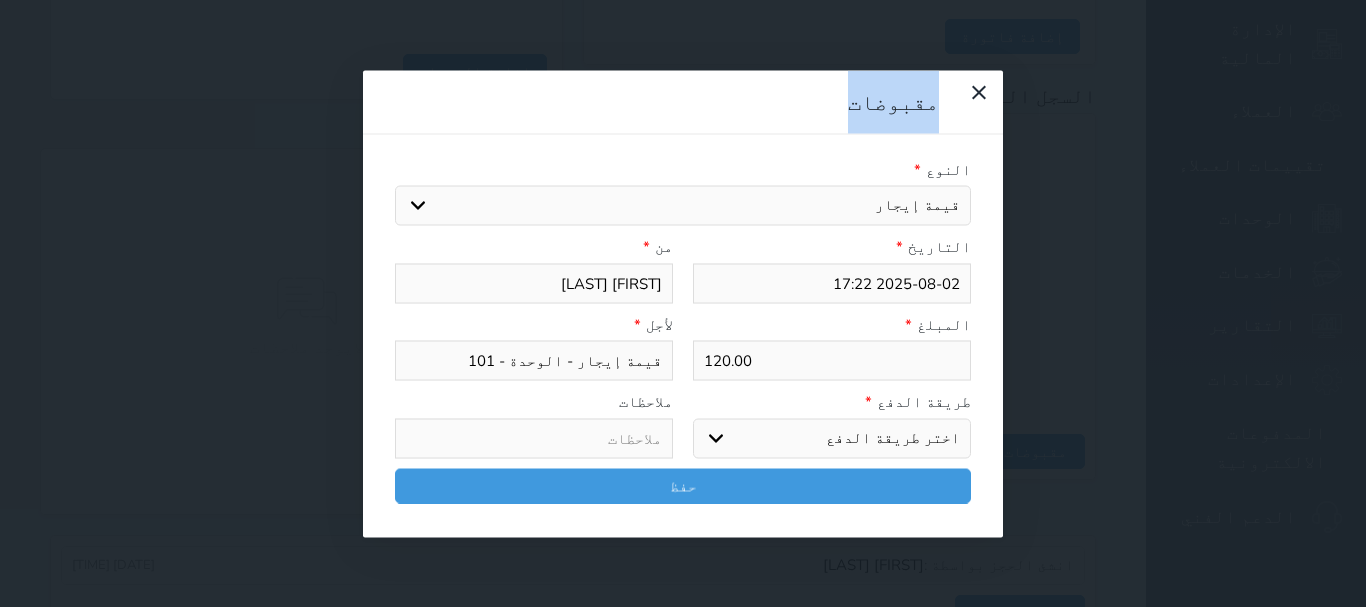 click on "اختر طريقة الدفع   دفع نقدى   تحويل بنكى   مدى   بطاقة ائتمان   آجل" at bounding box center (832, 438) 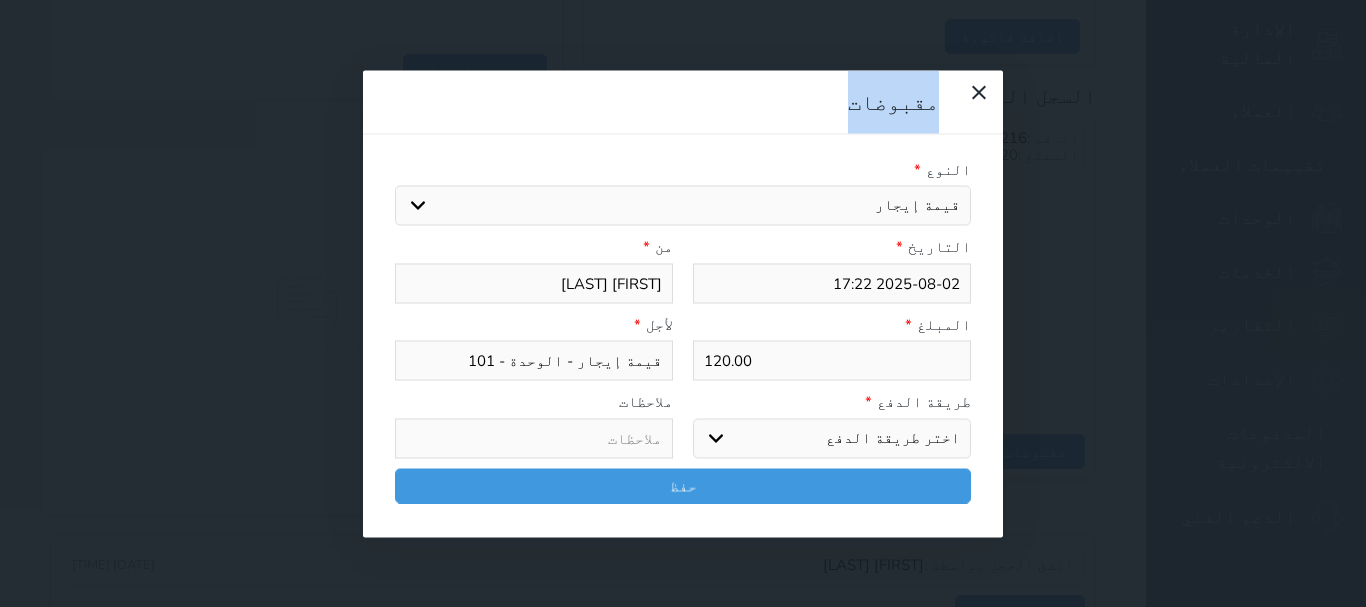 select on "cash" 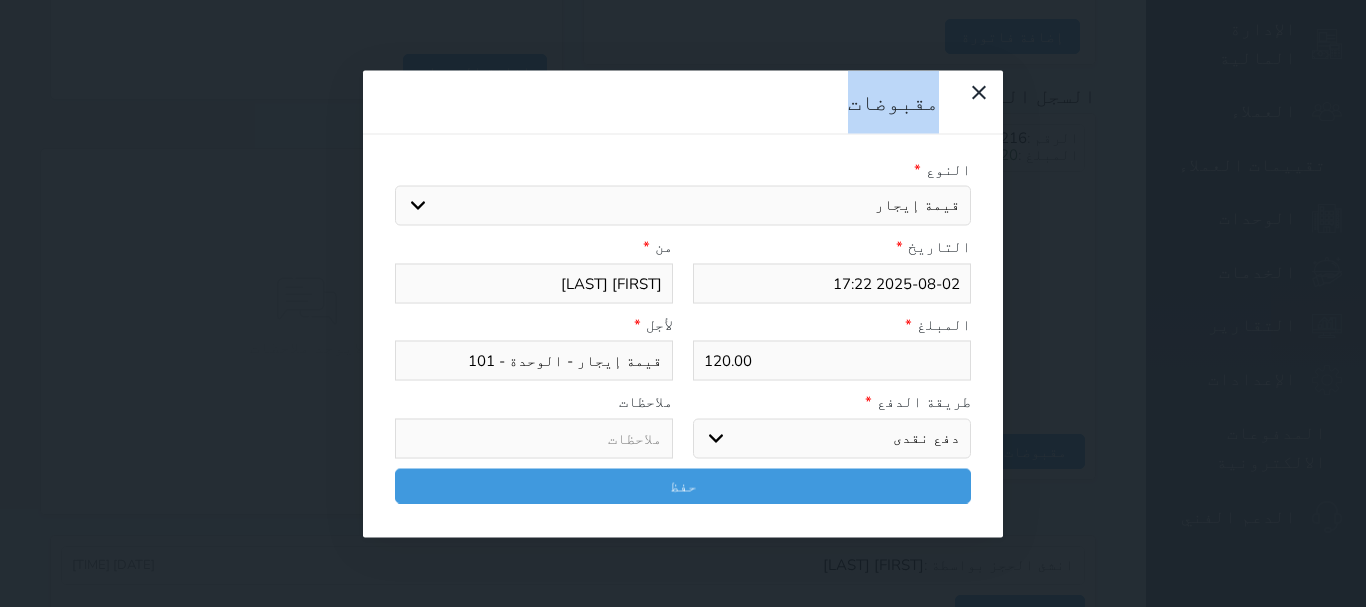click on "اختر طريقة الدفع   دفع نقدى   تحويل بنكى   مدى   بطاقة ائتمان   آجل" at bounding box center [832, 438] 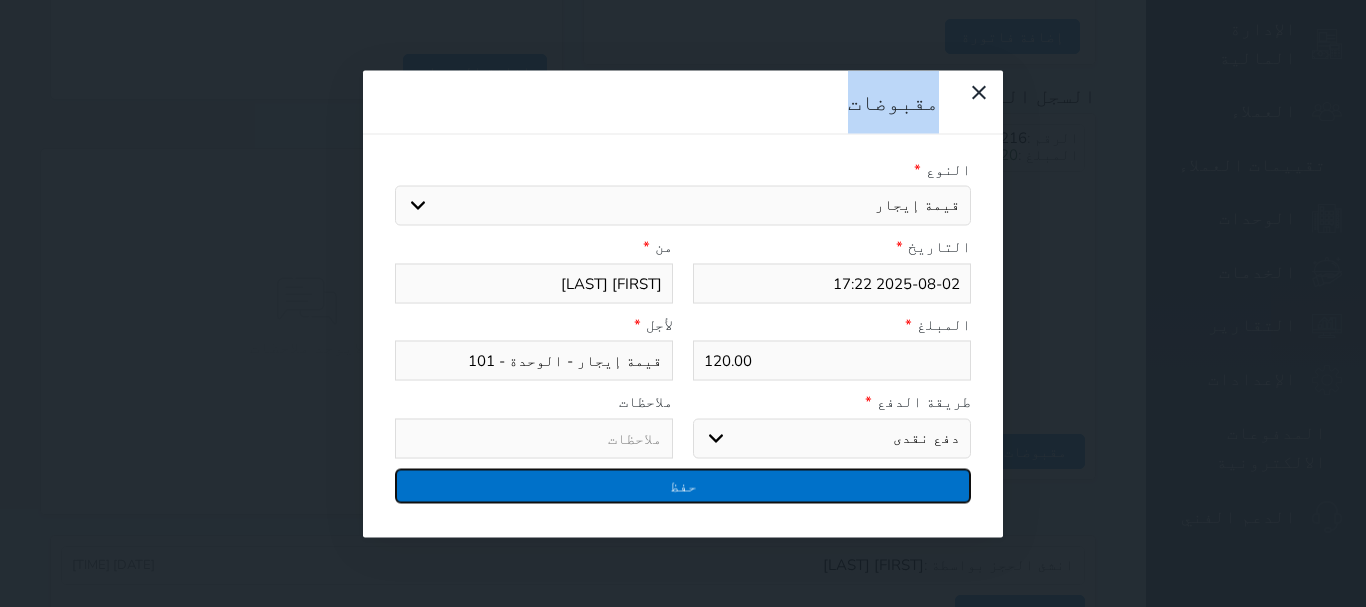 click on "حفظ" at bounding box center (683, 485) 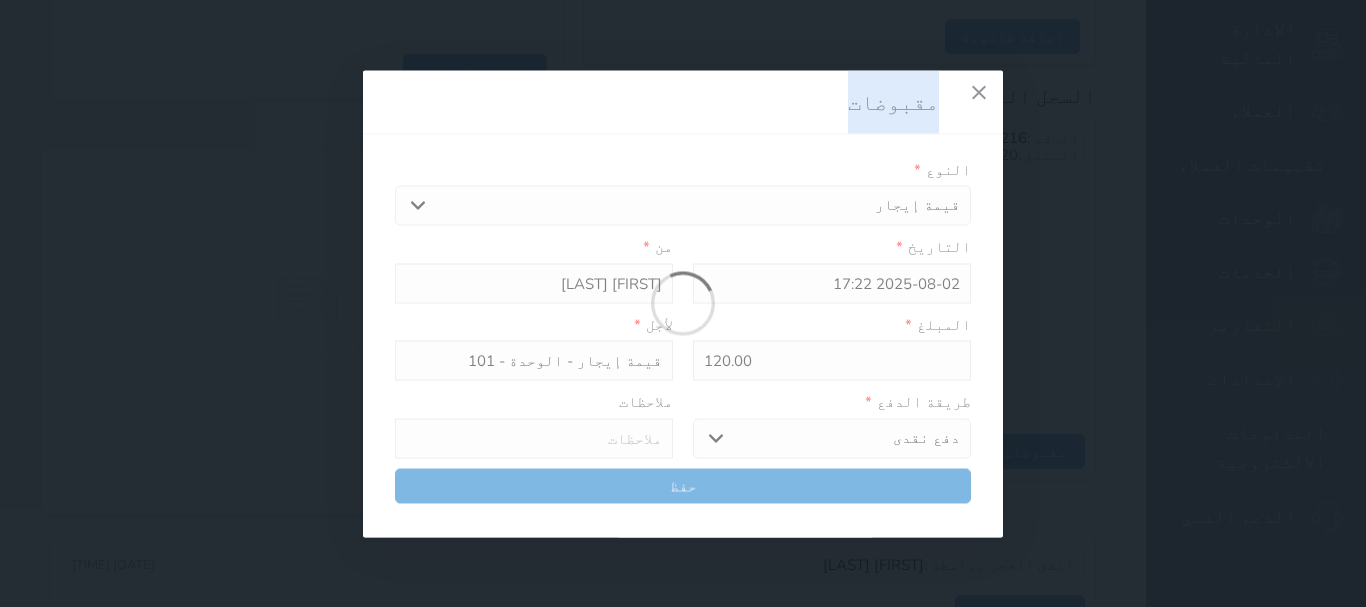 select 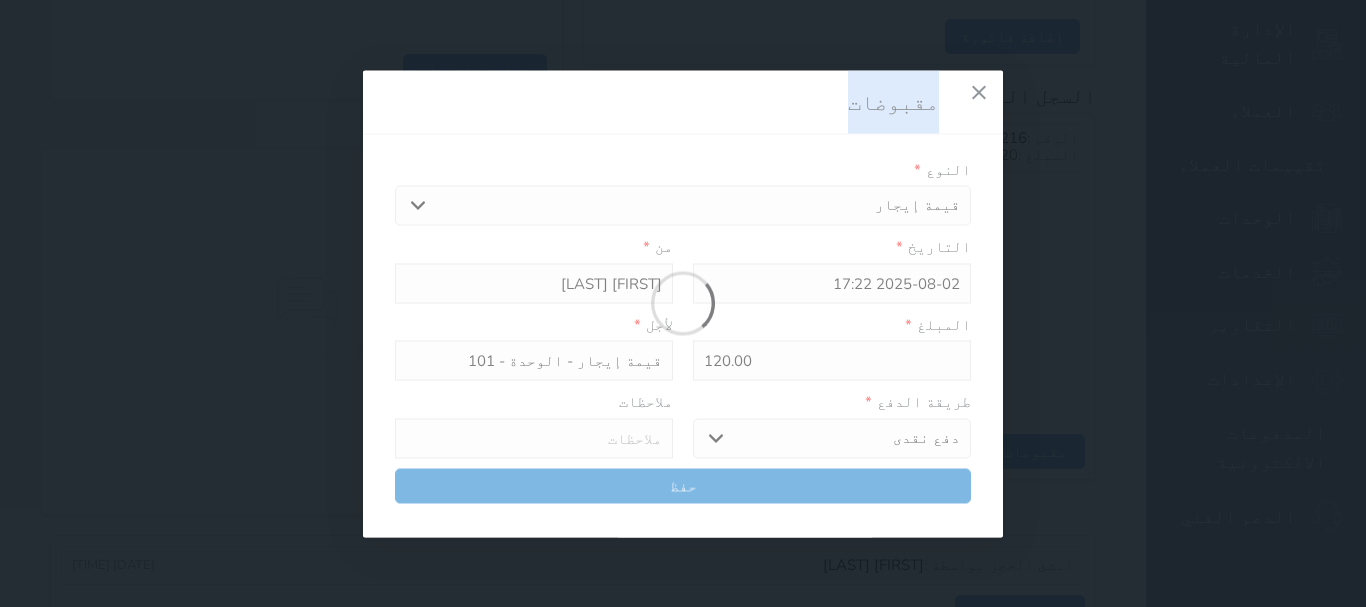 type 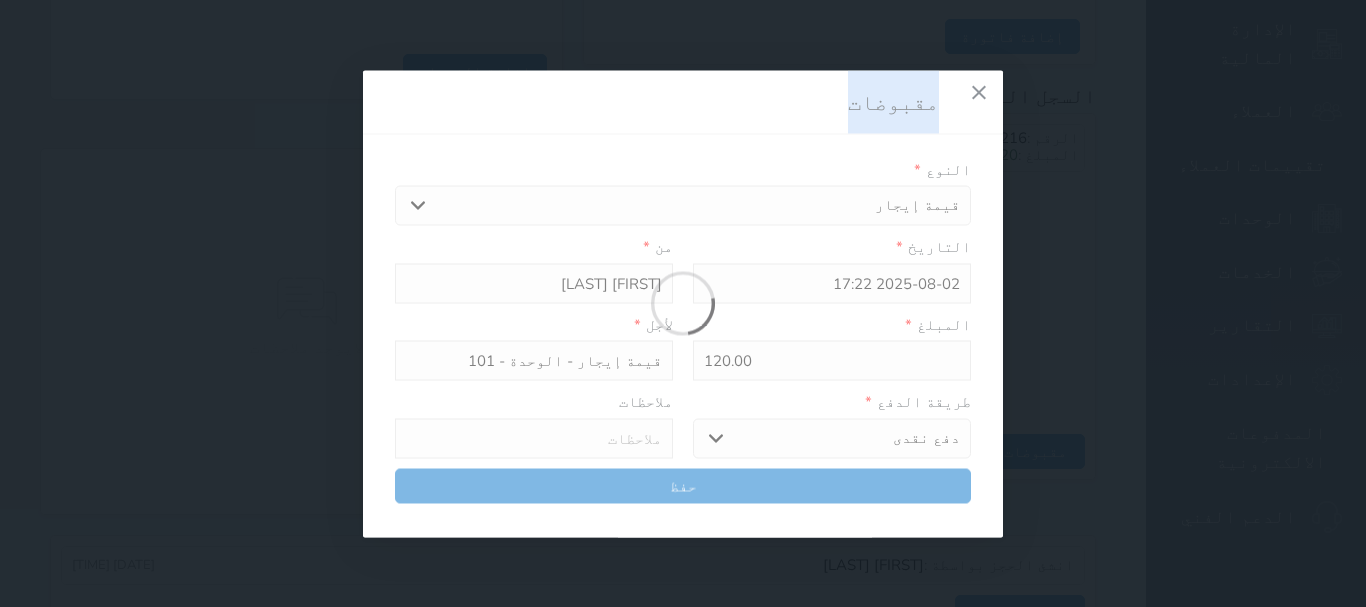 type on "0" 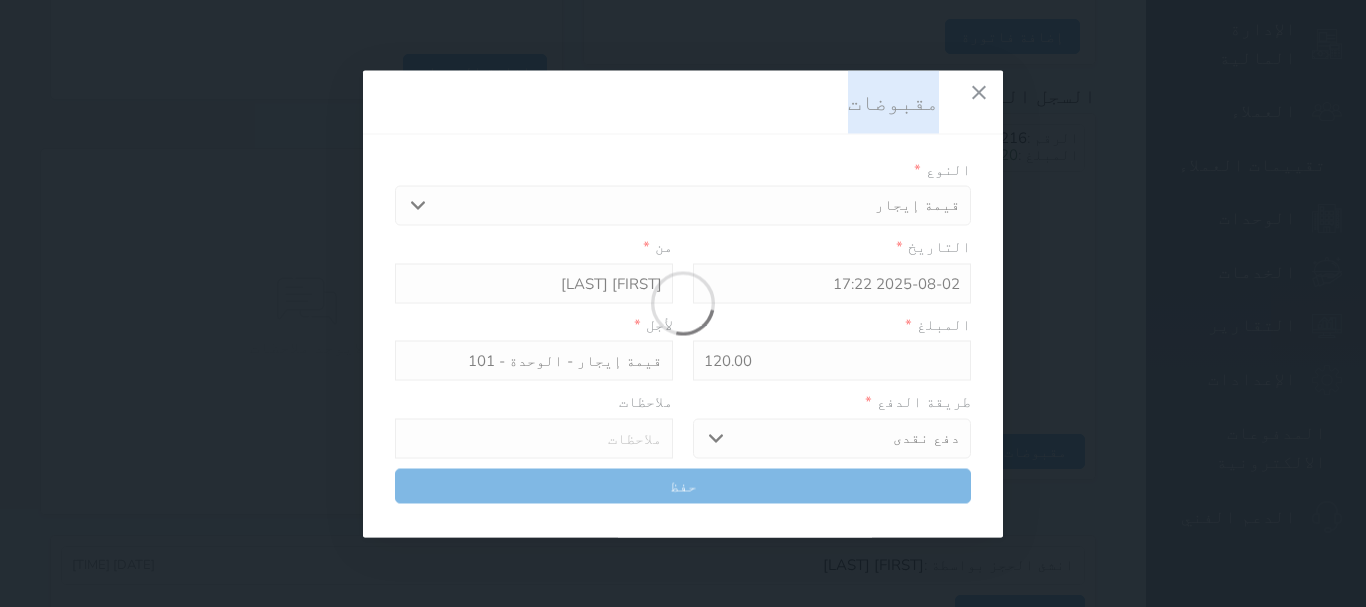 select 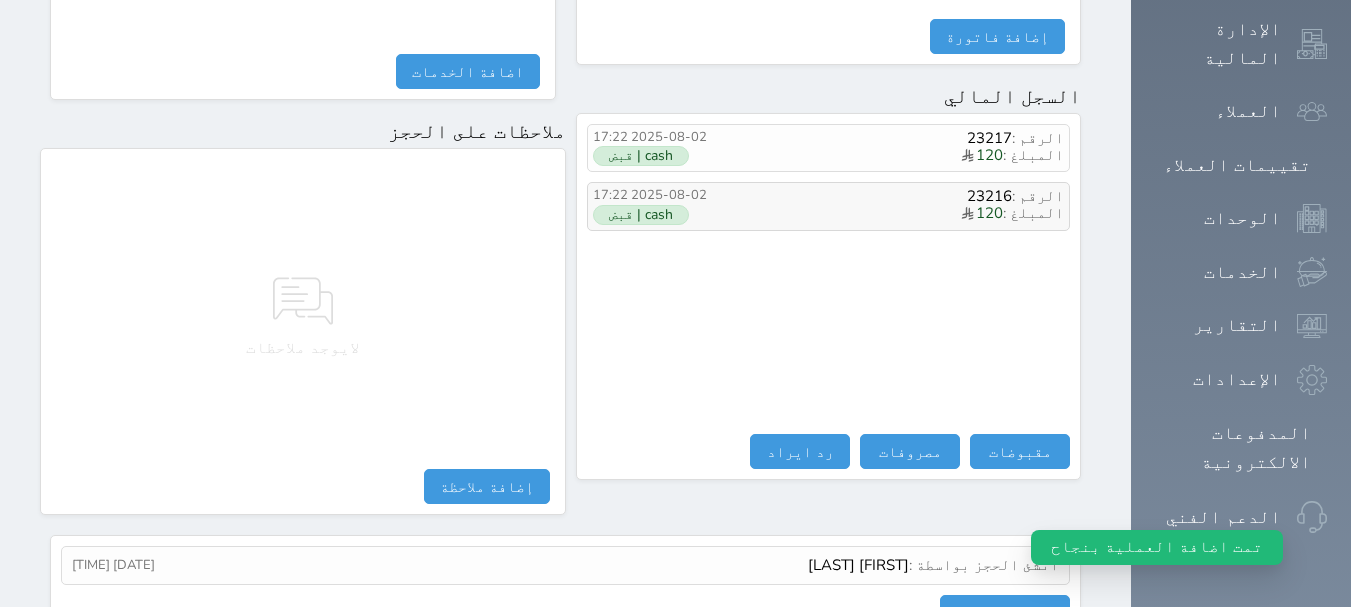 click on "cash | قبض" at bounding box center (641, 215) 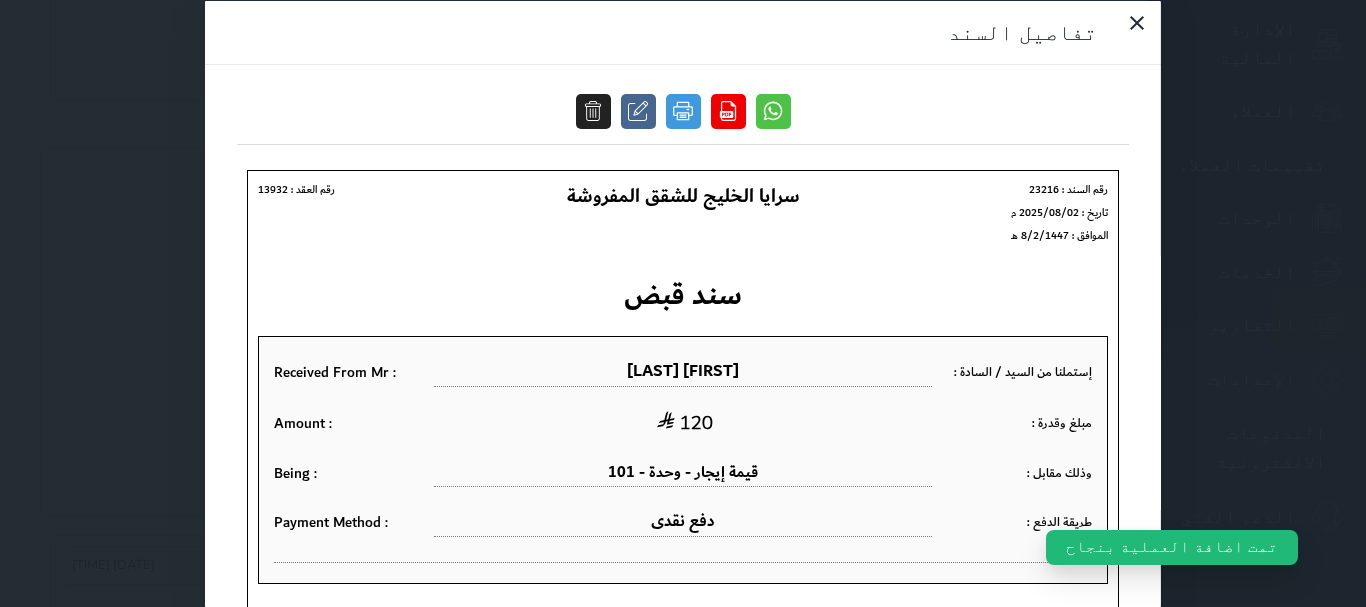scroll, scrollTop: 0, scrollLeft: 0, axis: both 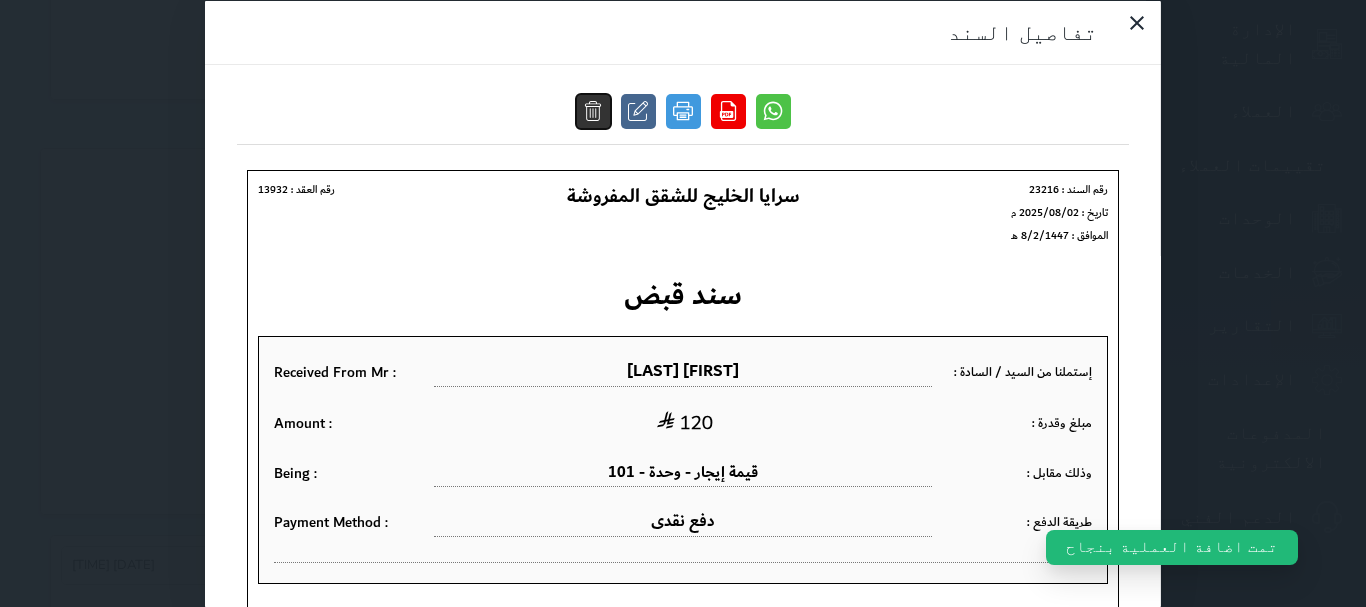 click at bounding box center [593, 110] 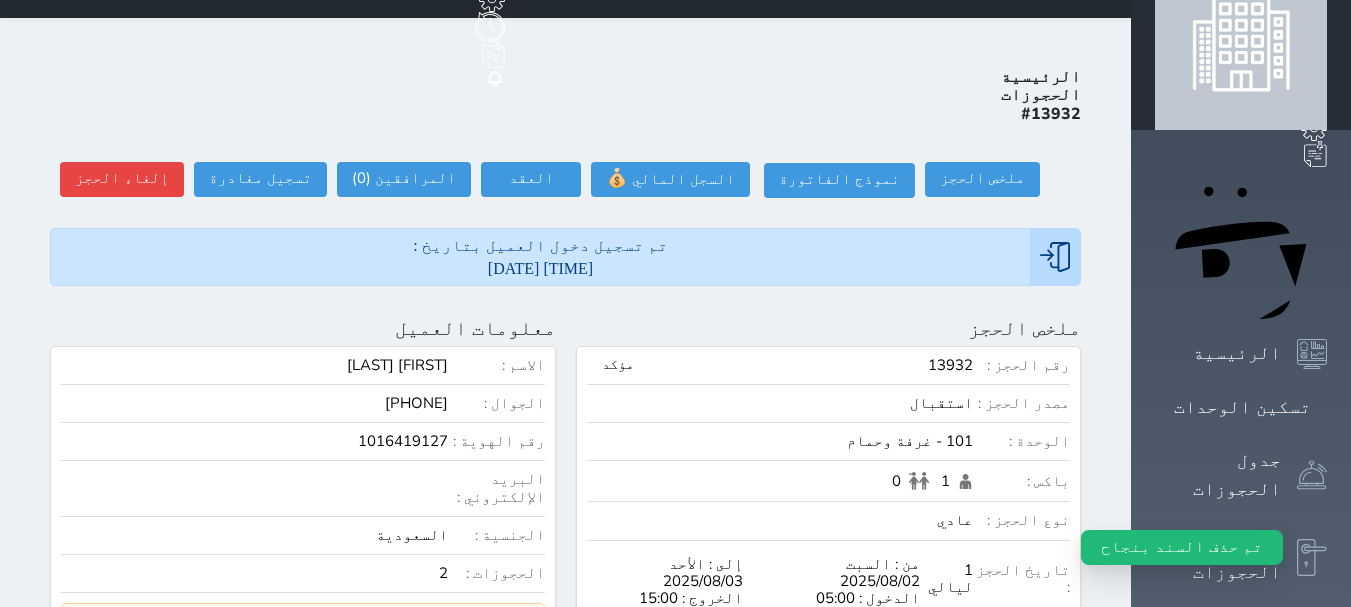 scroll, scrollTop: 0, scrollLeft: 0, axis: both 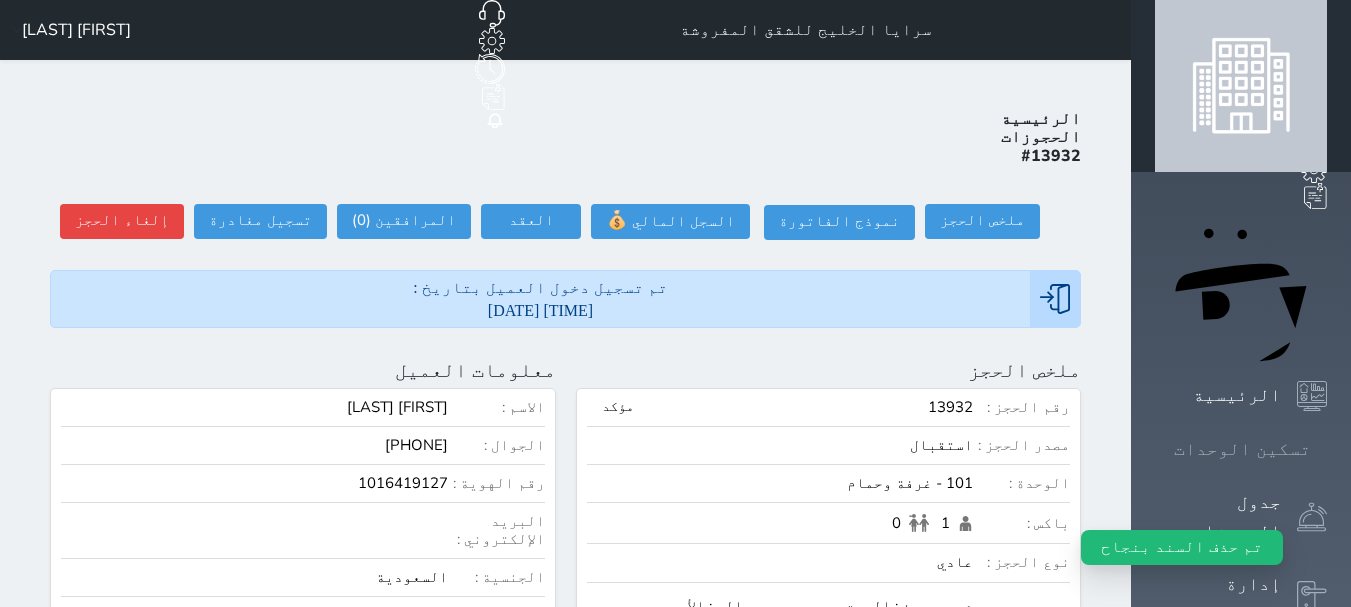 click at bounding box center (1327, 449) 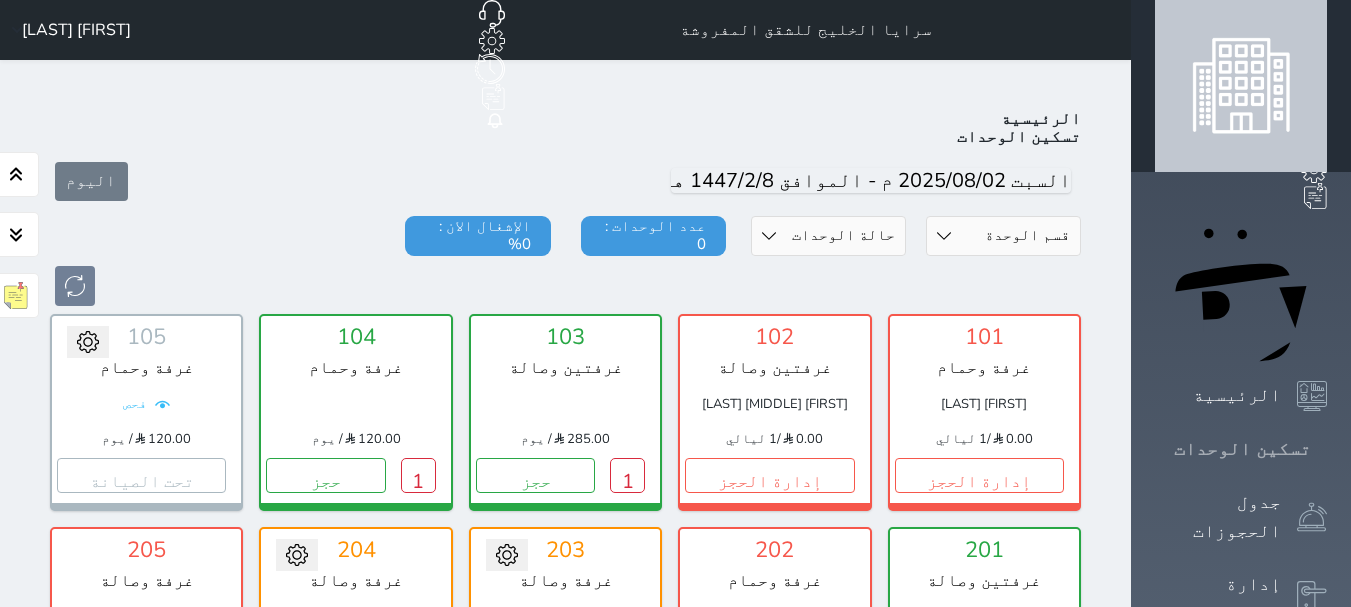 scroll, scrollTop: 78, scrollLeft: 0, axis: vertical 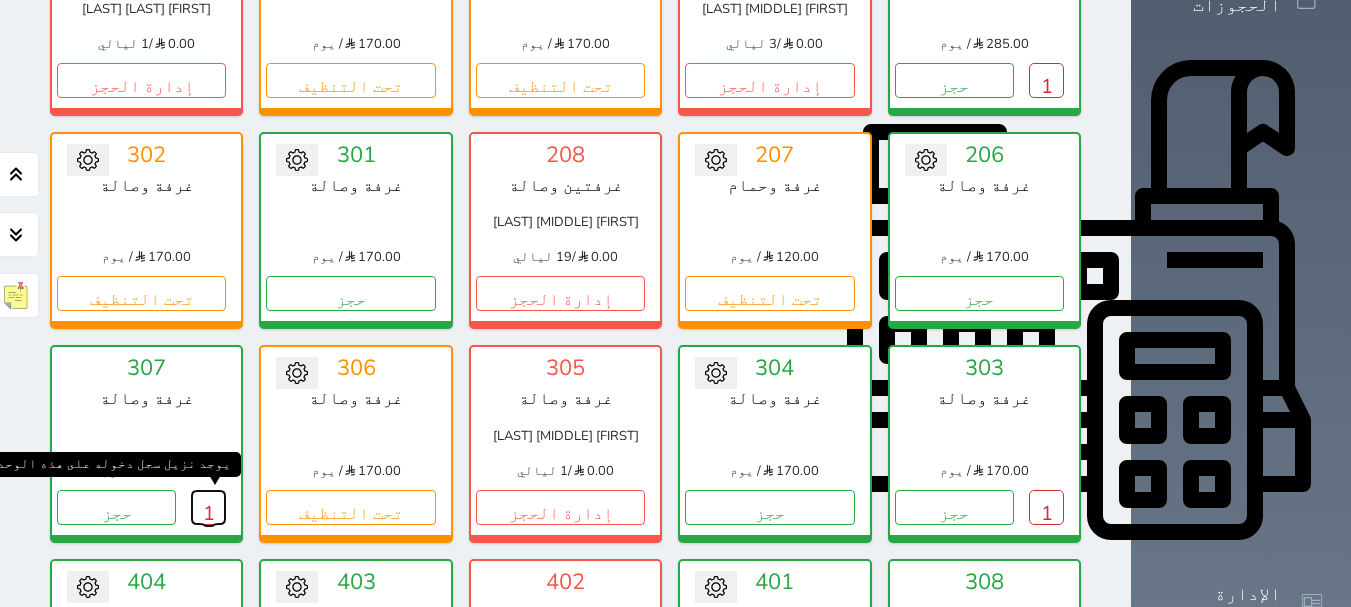 click on "1" at bounding box center (208, 507) 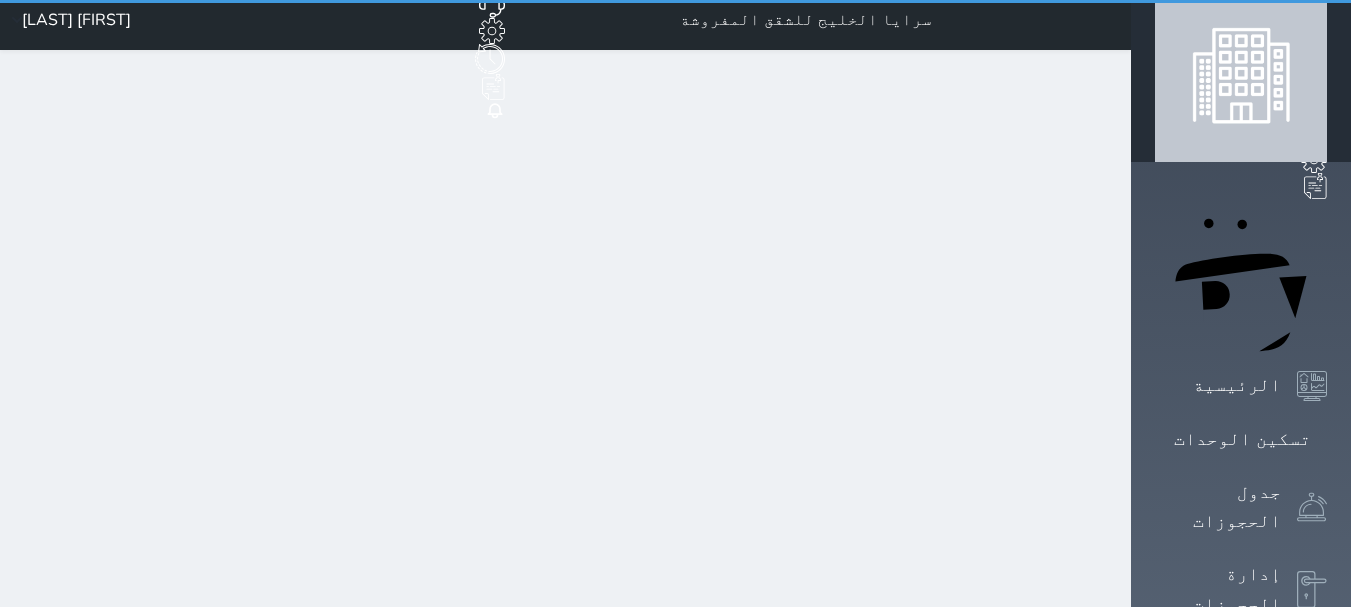 scroll, scrollTop: 0, scrollLeft: 0, axis: both 